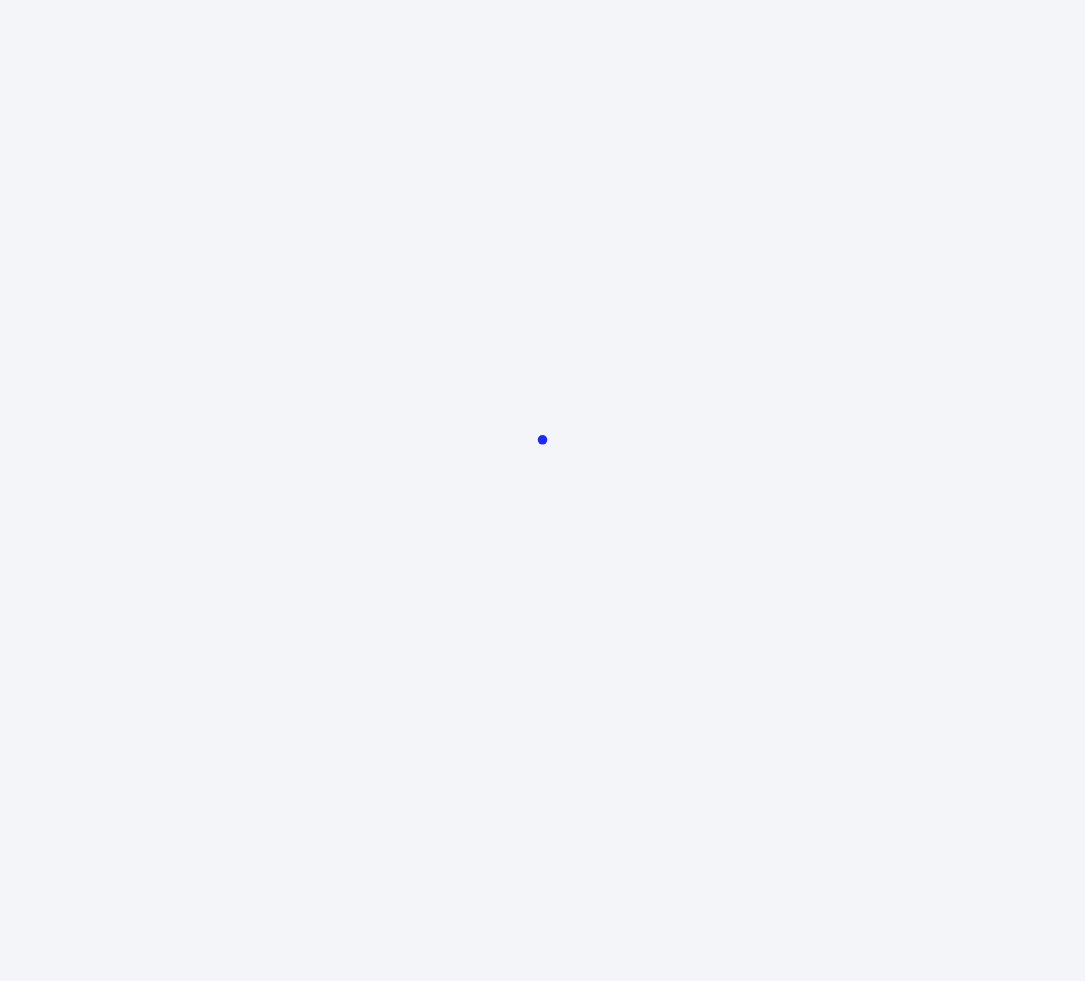 scroll, scrollTop: 0, scrollLeft: 0, axis: both 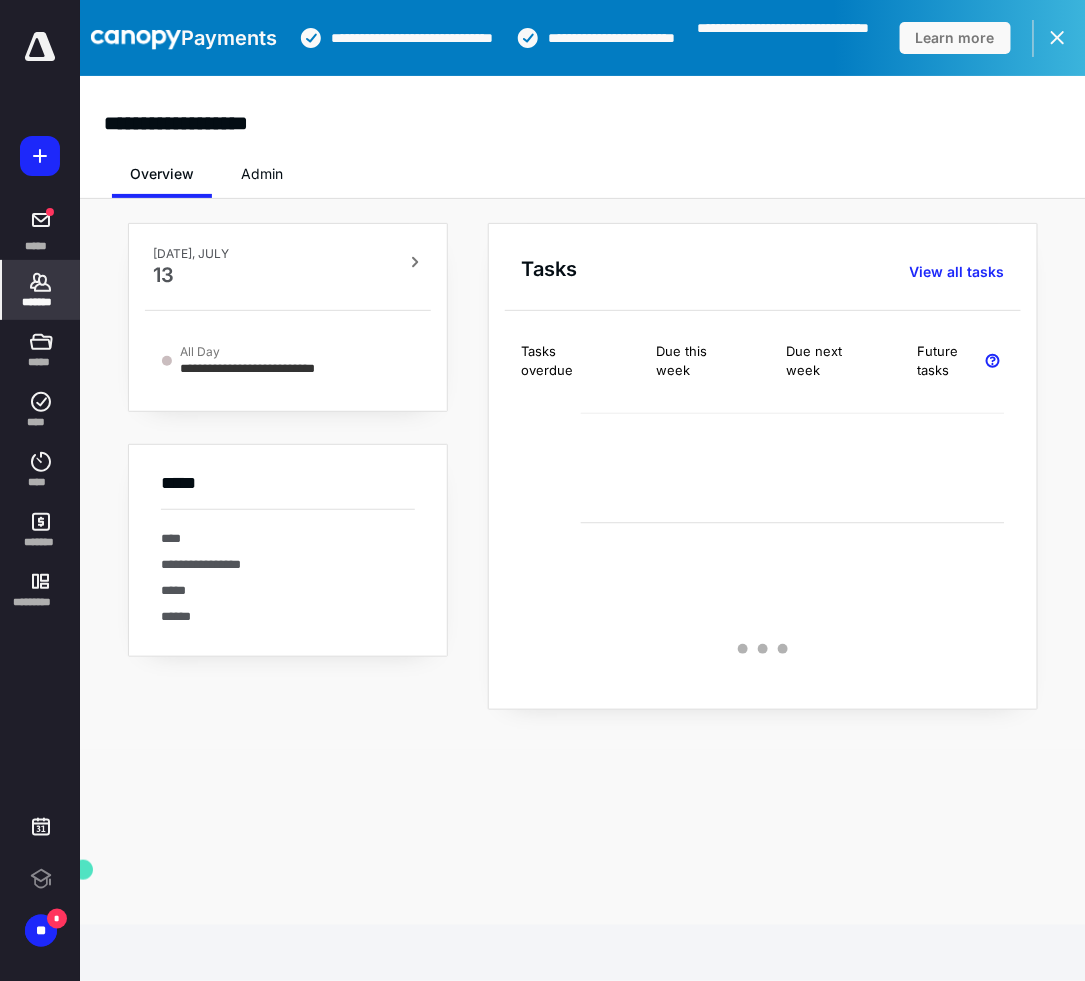 click on "*******" at bounding box center [41, 290] 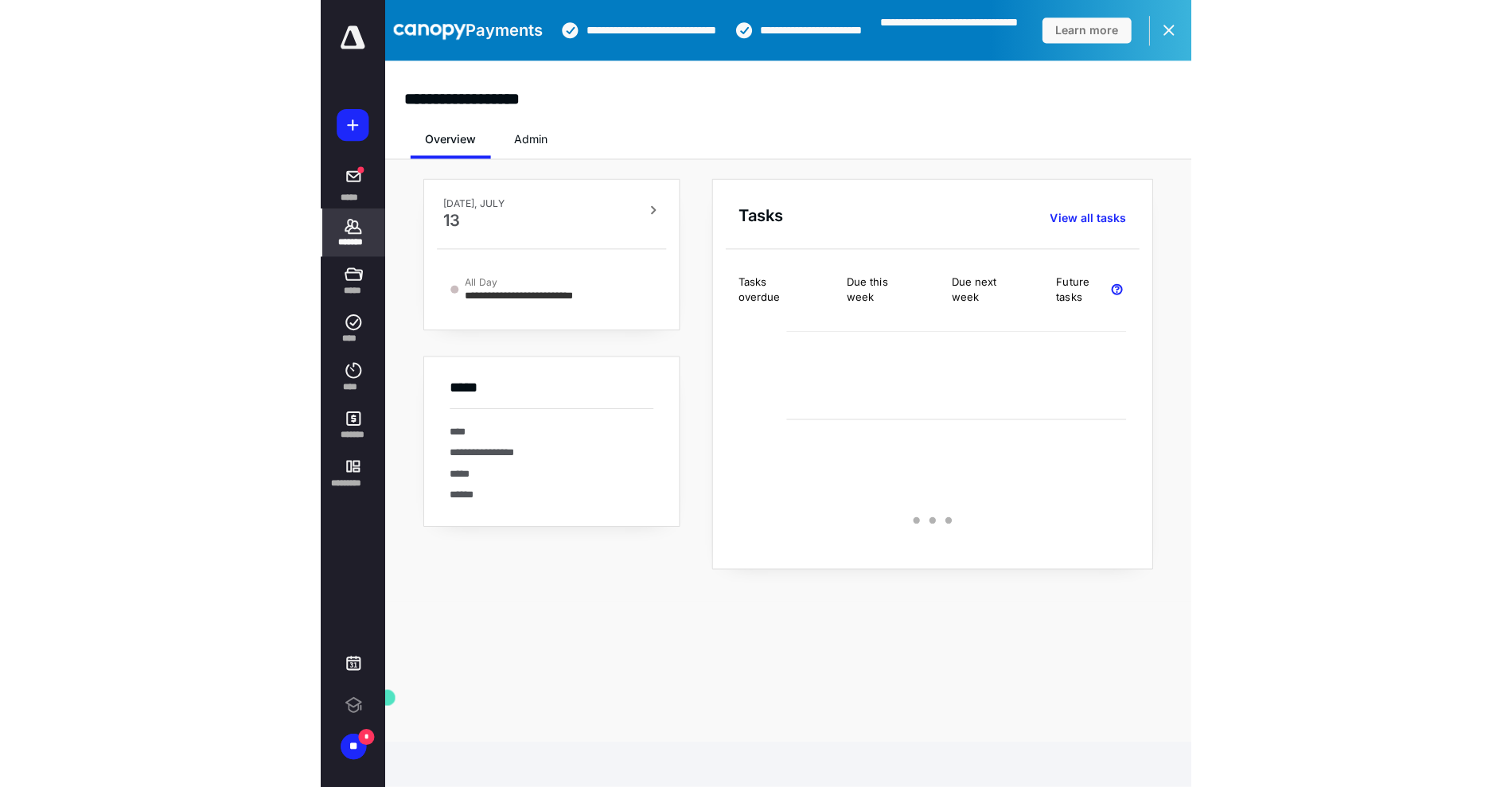 scroll, scrollTop: 0, scrollLeft: 0, axis: both 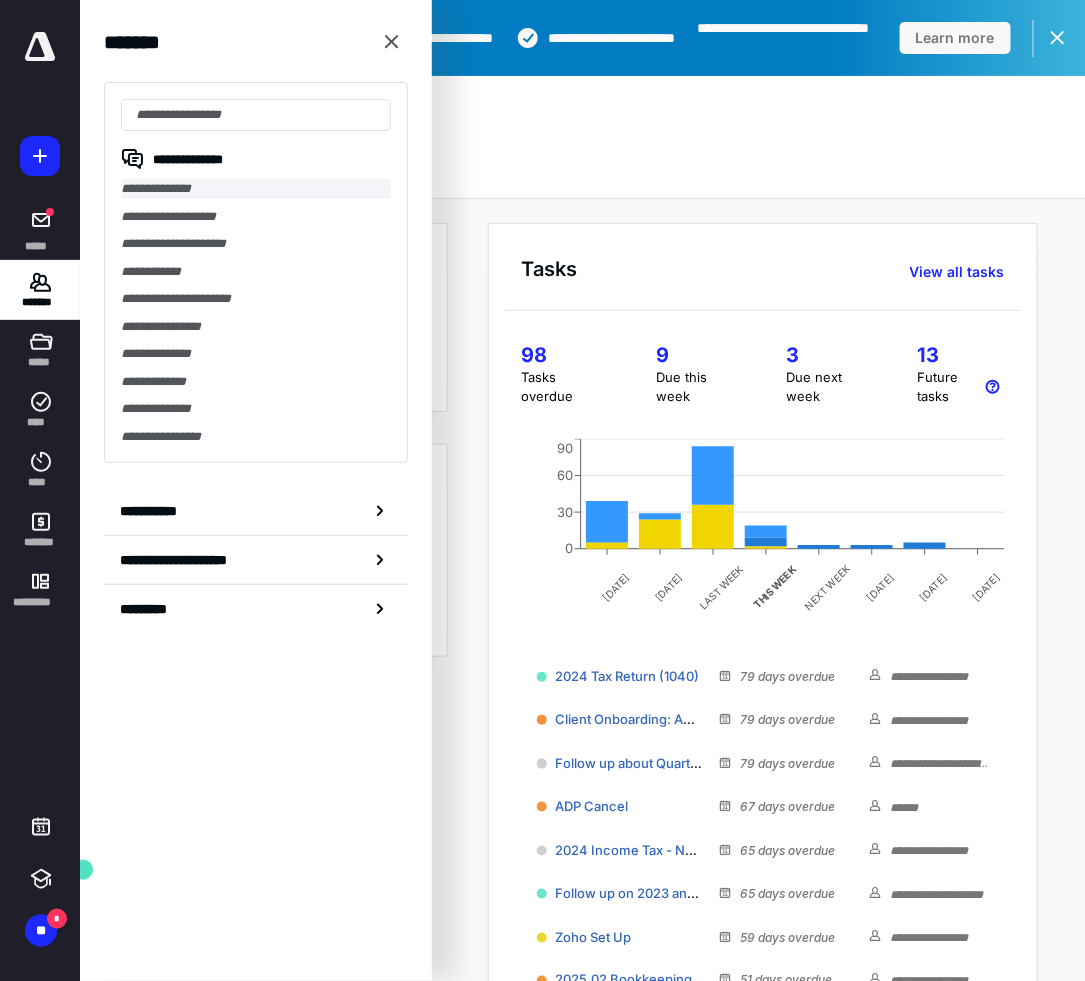 click on "**********" at bounding box center [256, 189] 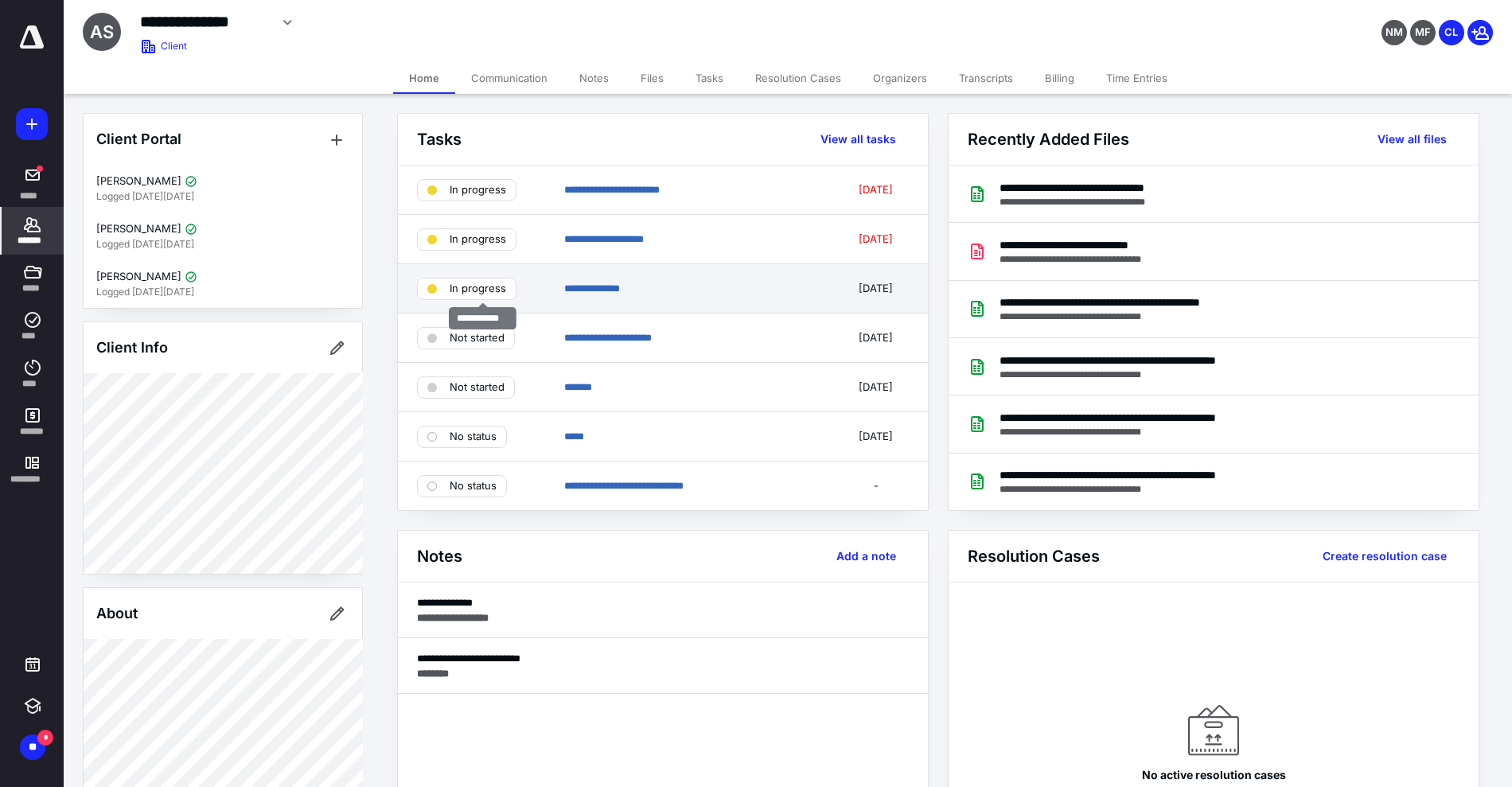 click at bounding box center [432, 289] 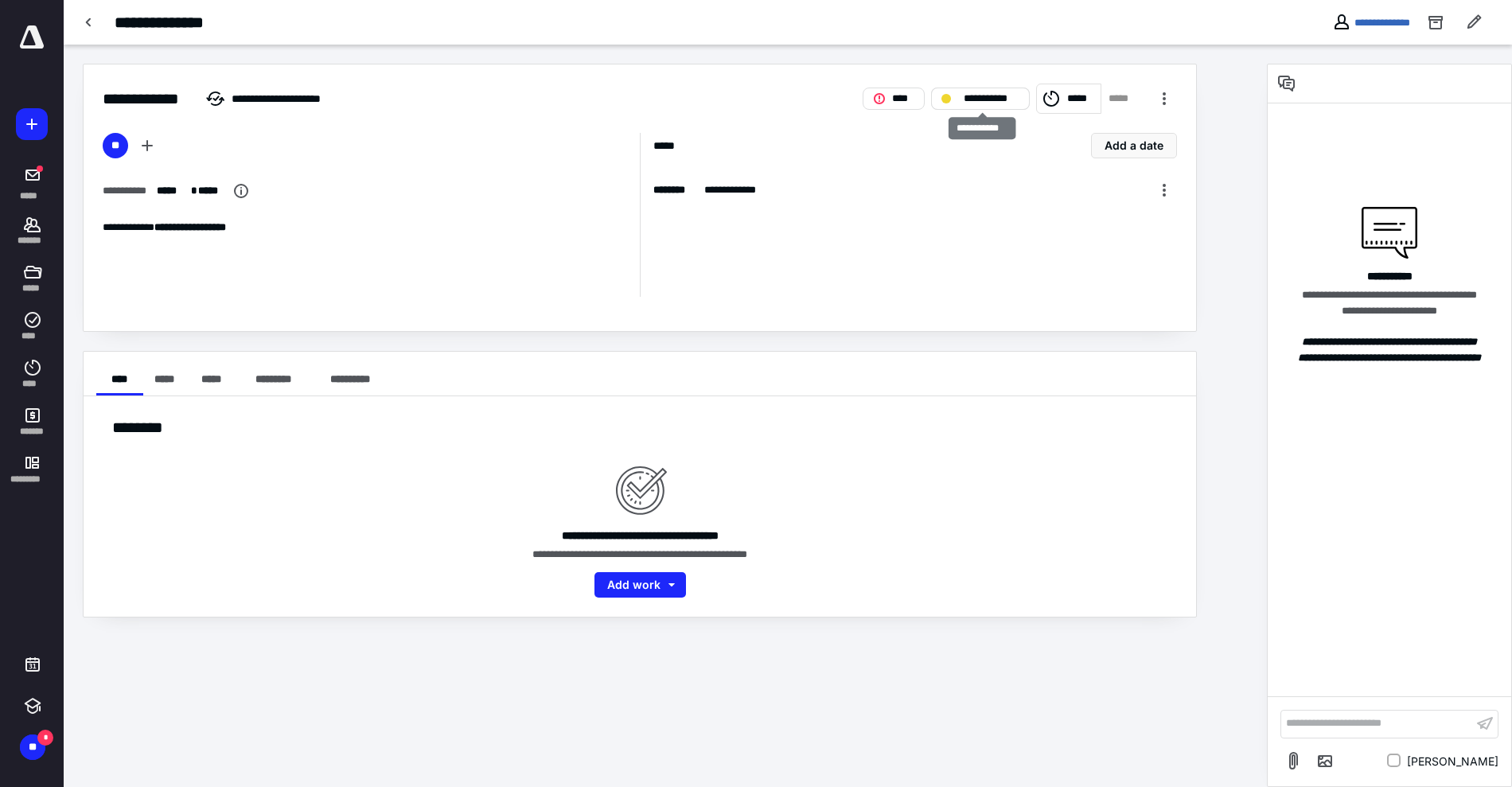 click on "**********" at bounding box center [980, 99] 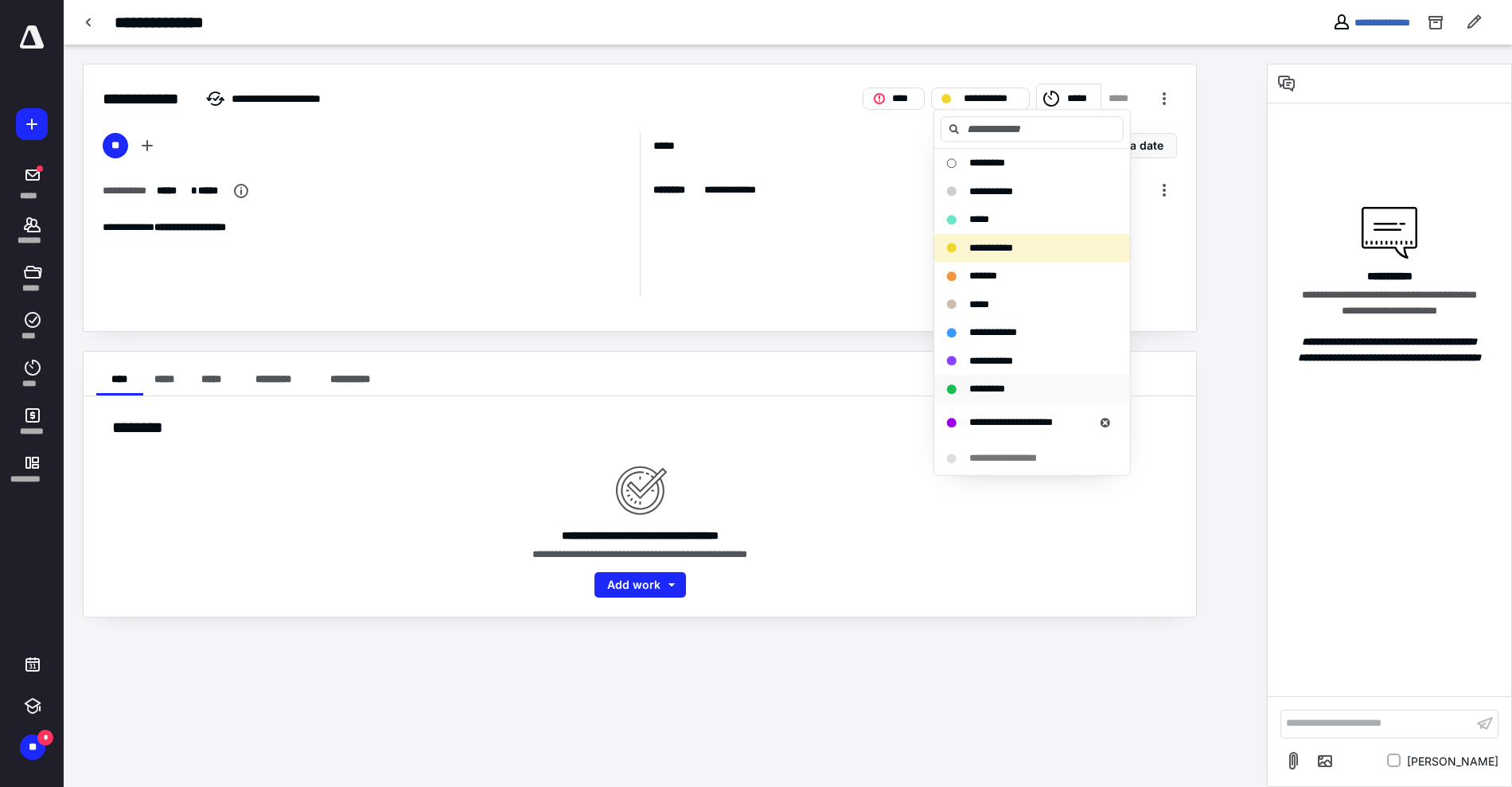 click on "*********" at bounding box center (987, 388) 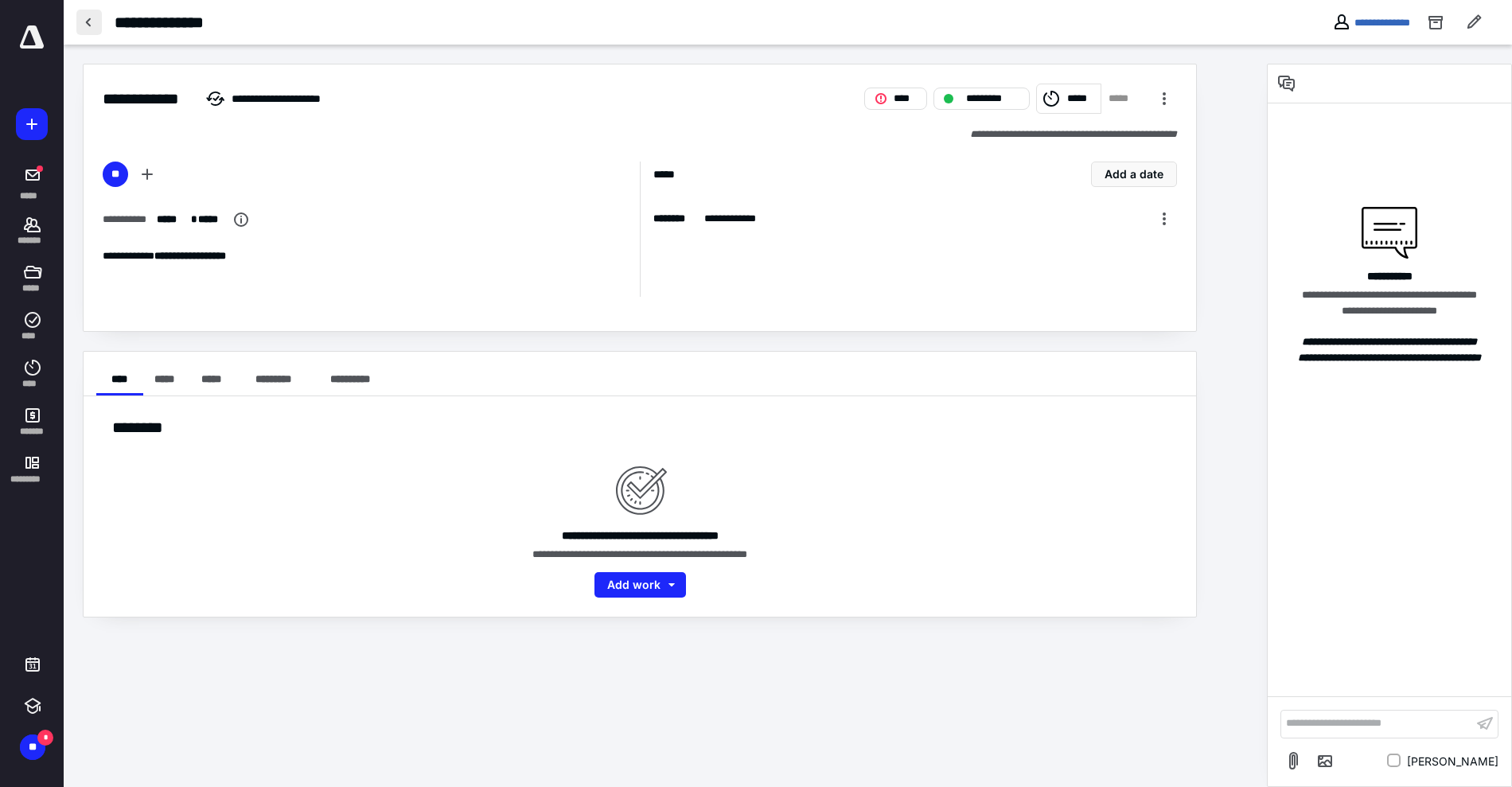 click at bounding box center [89, 22] 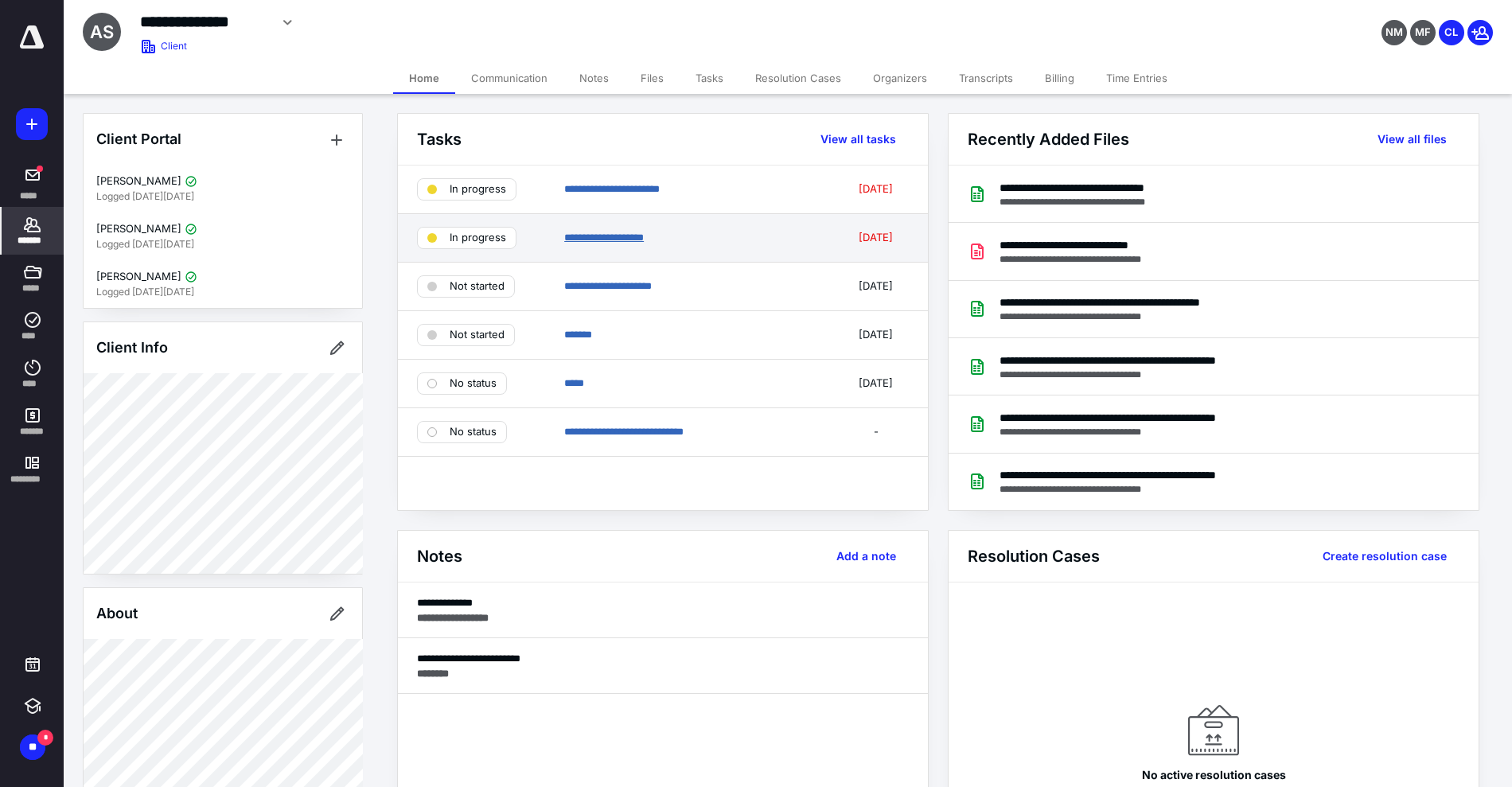 click on "**********" at bounding box center [604, 237] 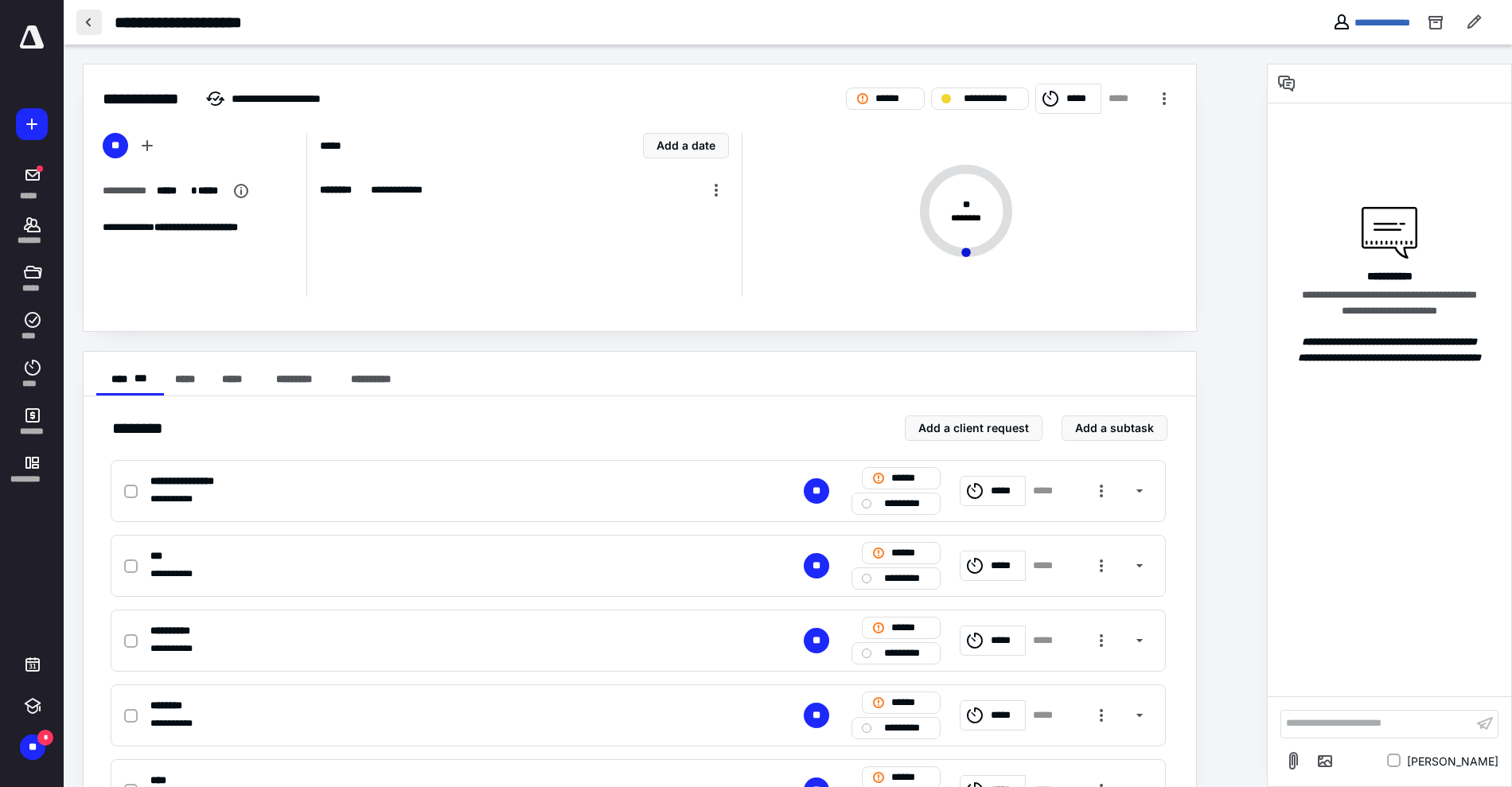 click at bounding box center [89, 22] 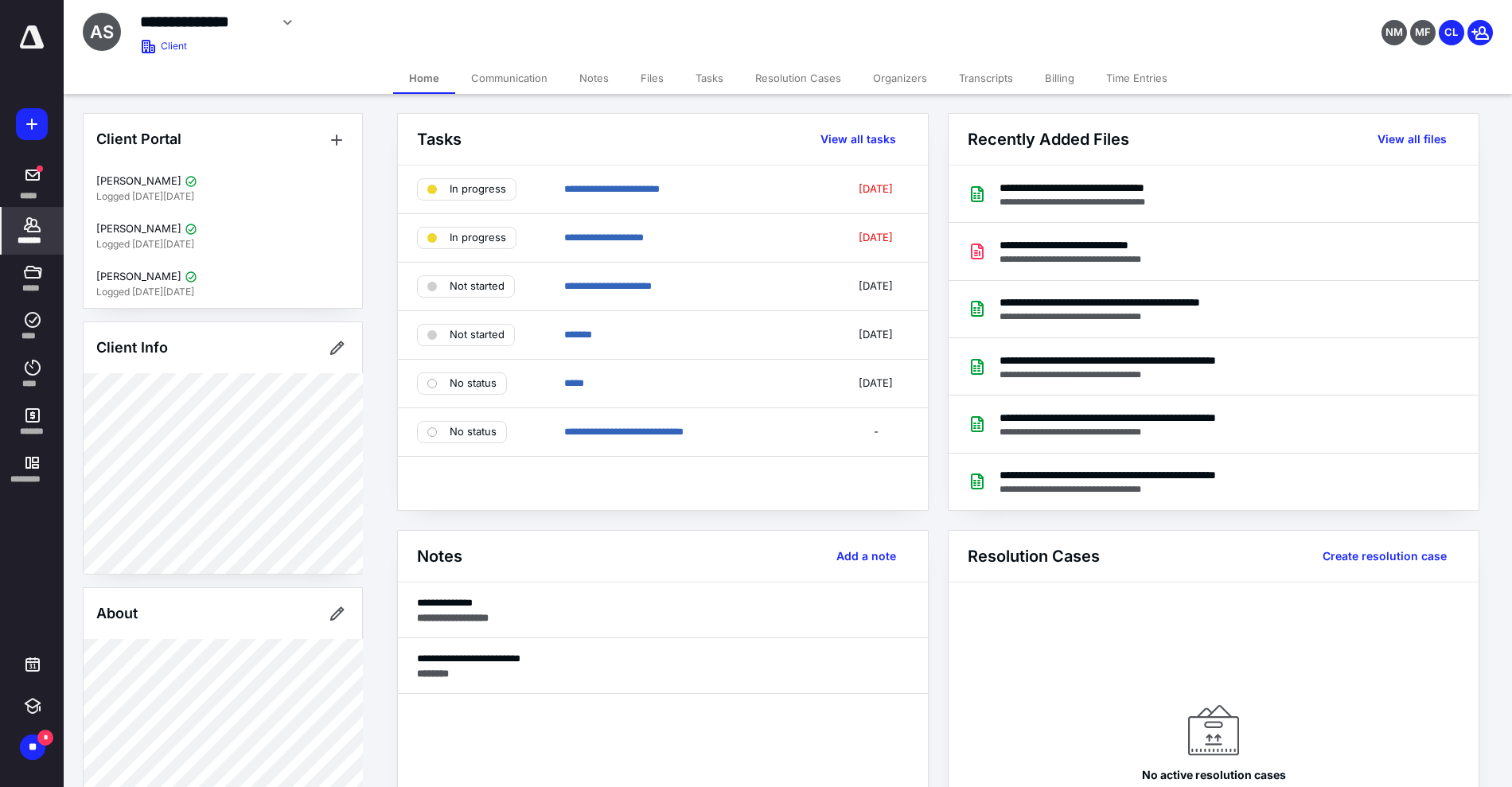 click on "**********" at bounding box center [551, 28] 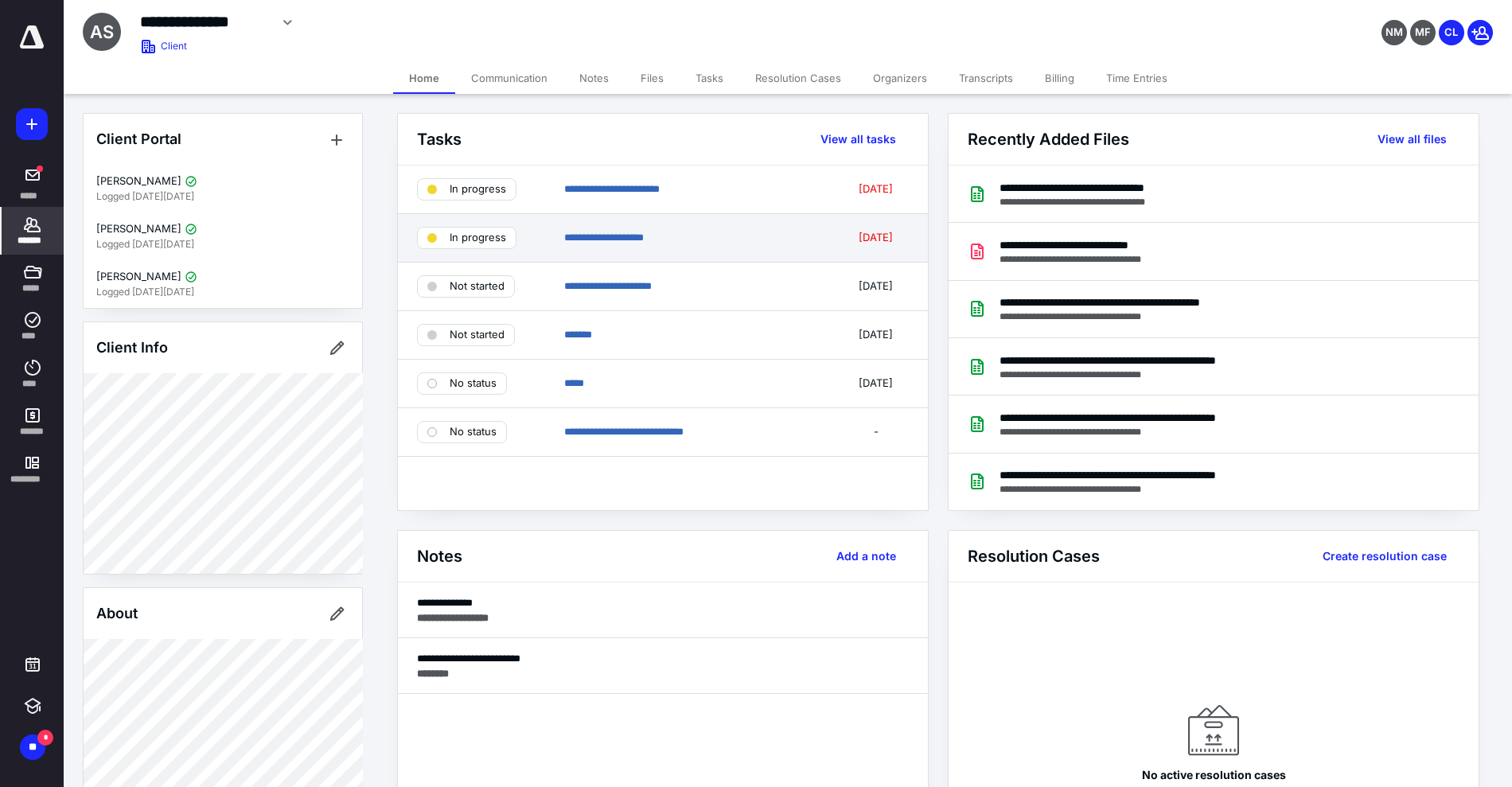 click on "**********" at bounding box center (663, 238) 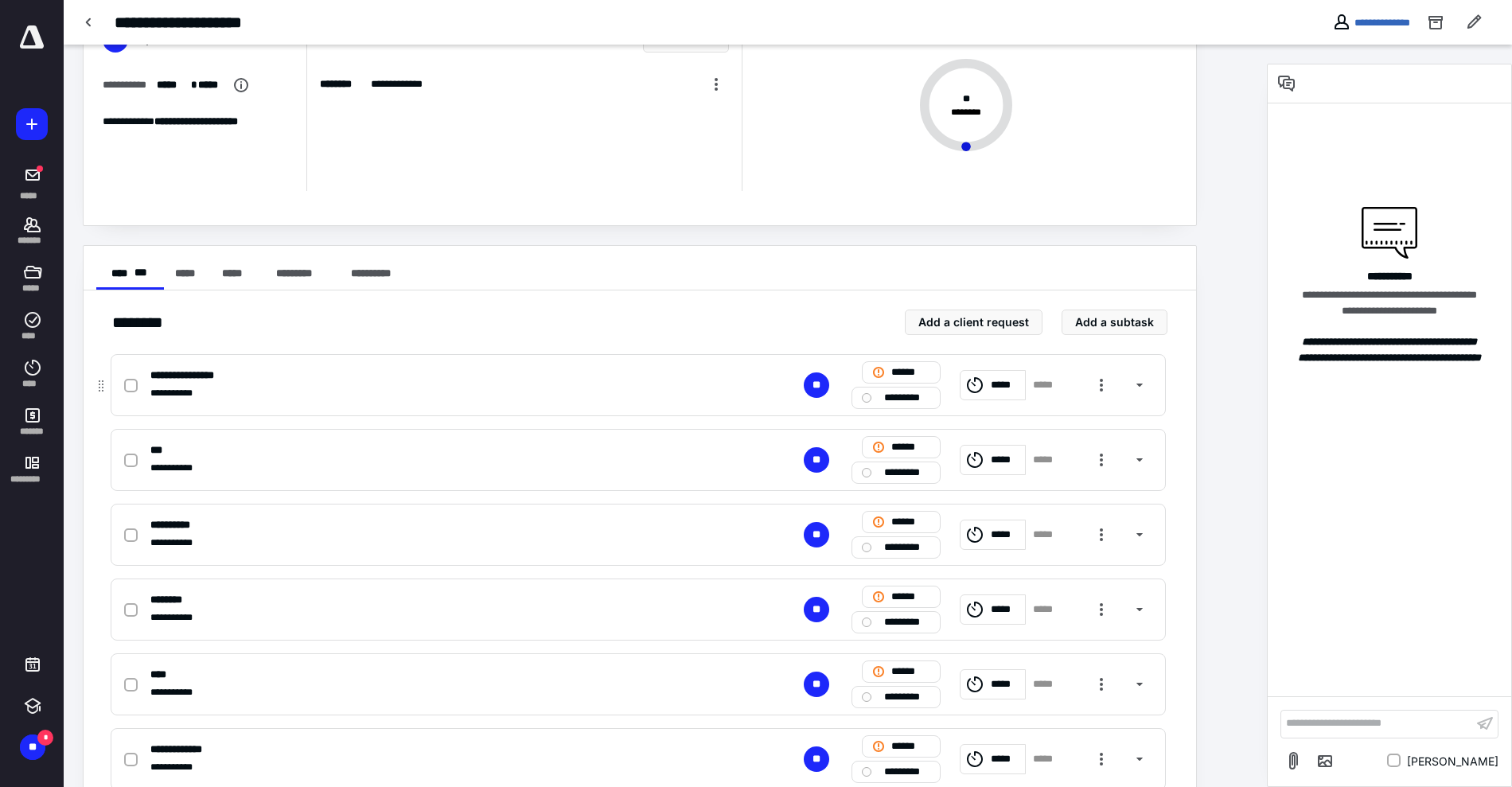 scroll, scrollTop: 195, scrollLeft: 0, axis: vertical 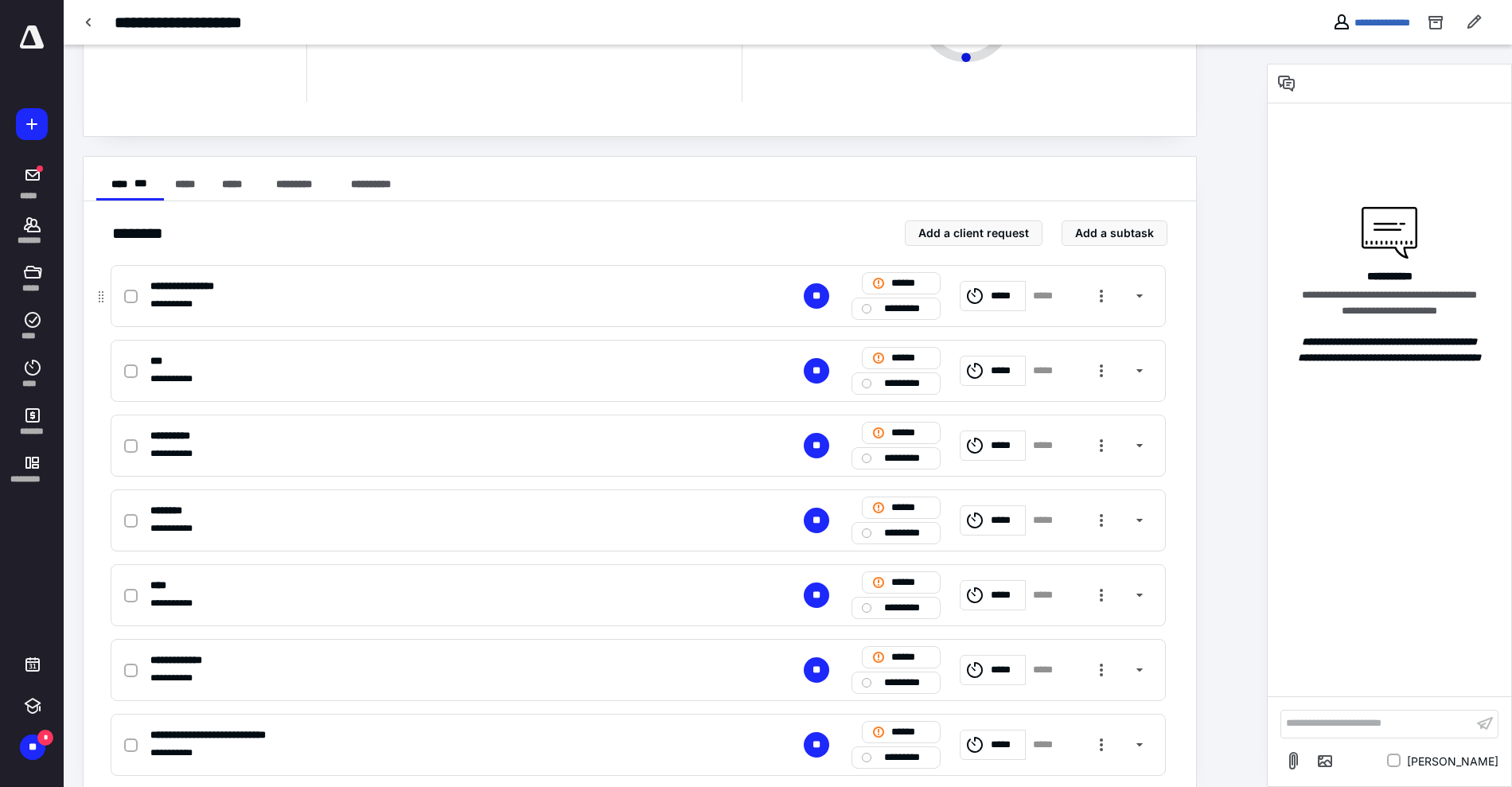 click at bounding box center (134, 295) 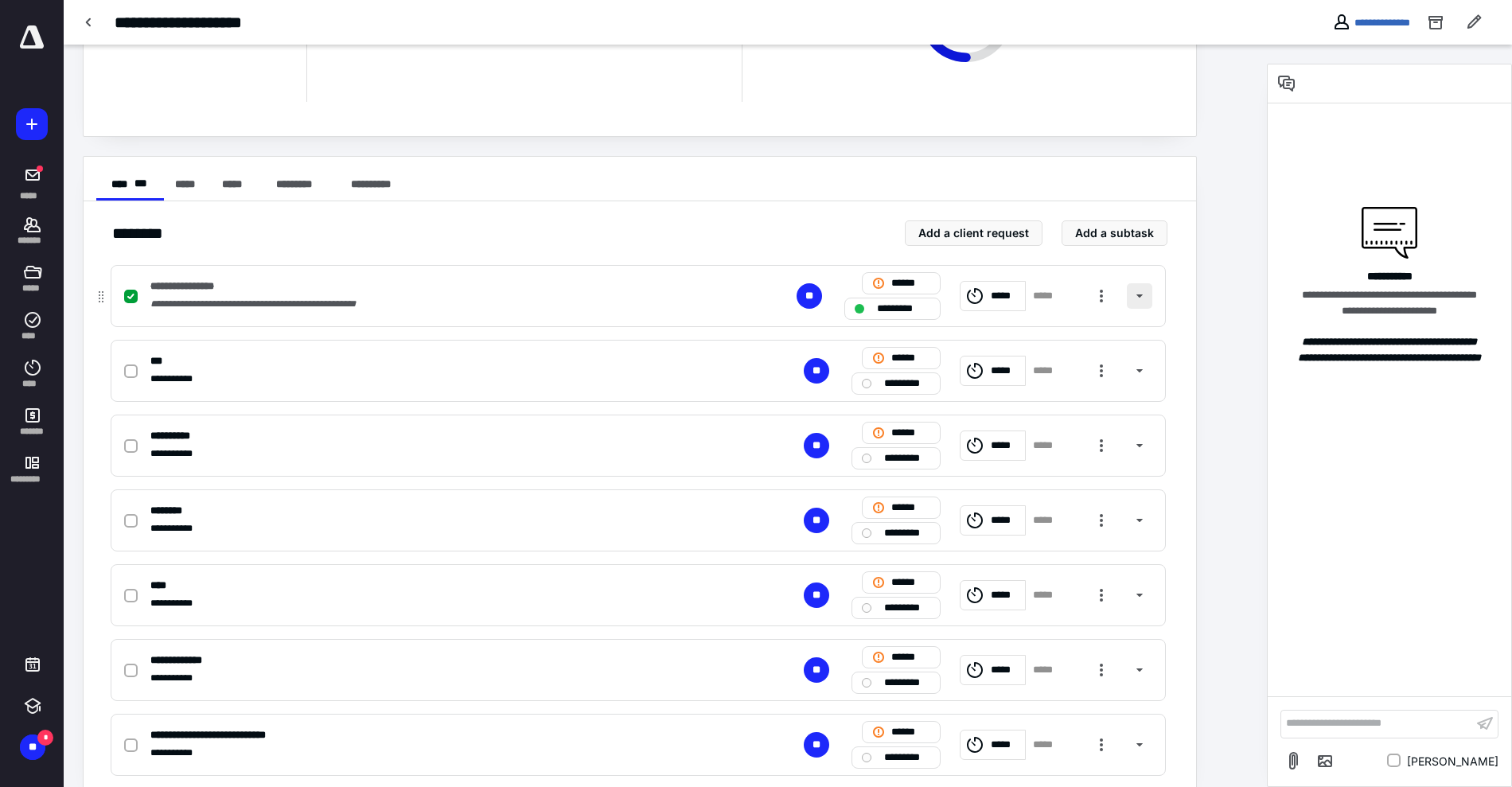 click at bounding box center (1140, 296) 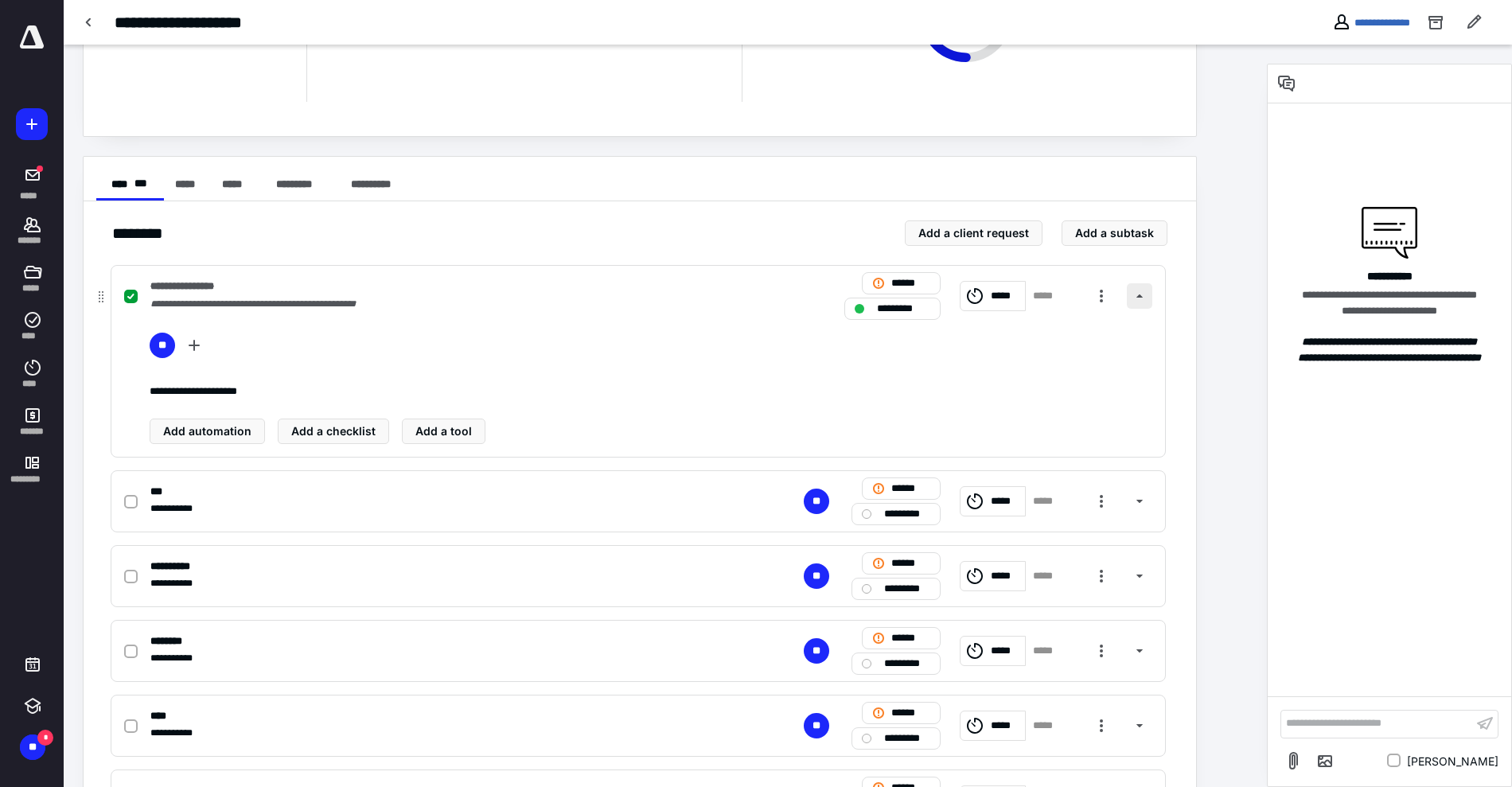 click at bounding box center (1140, 296) 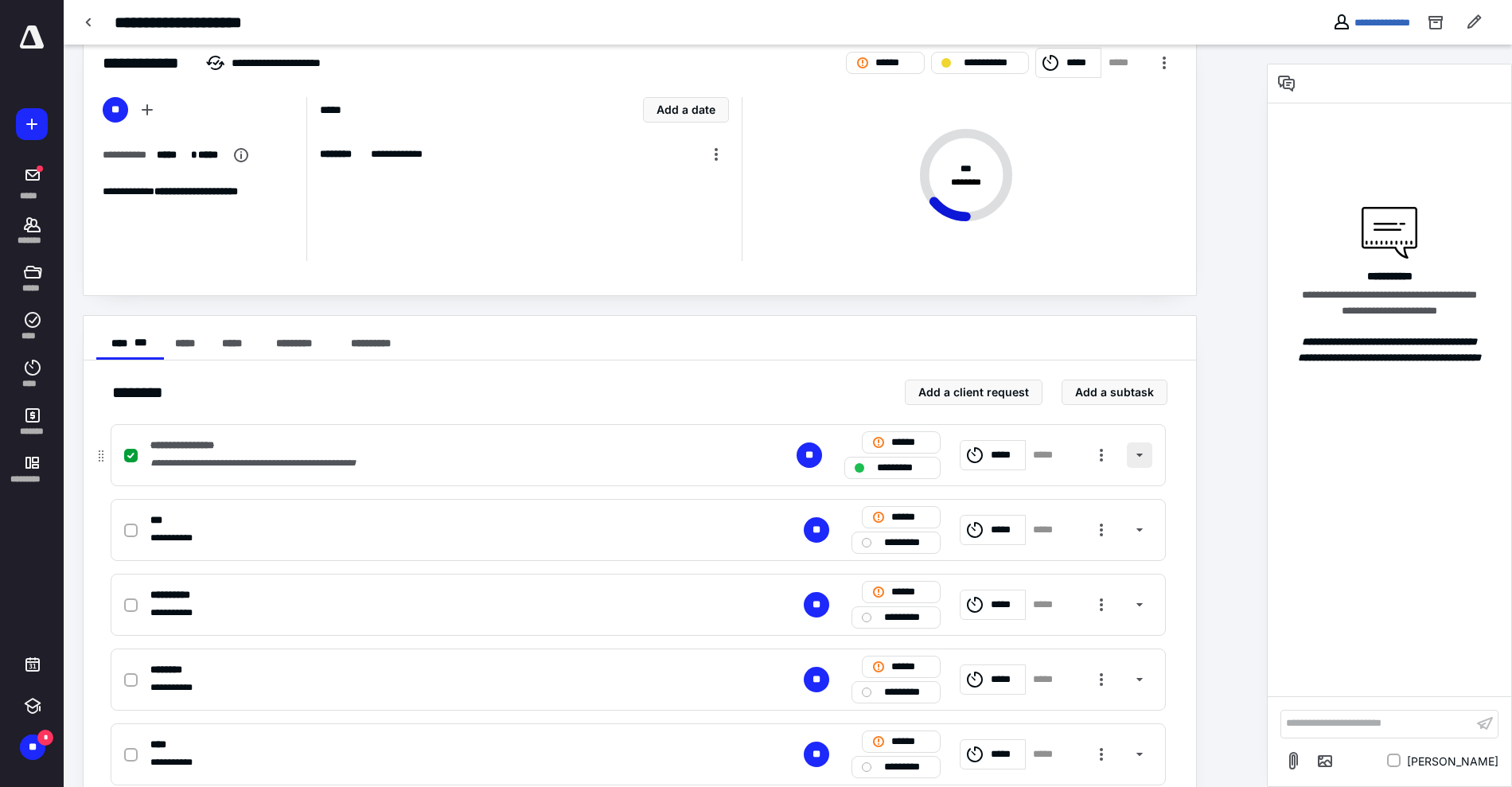 scroll, scrollTop: 0, scrollLeft: 0, axis: both 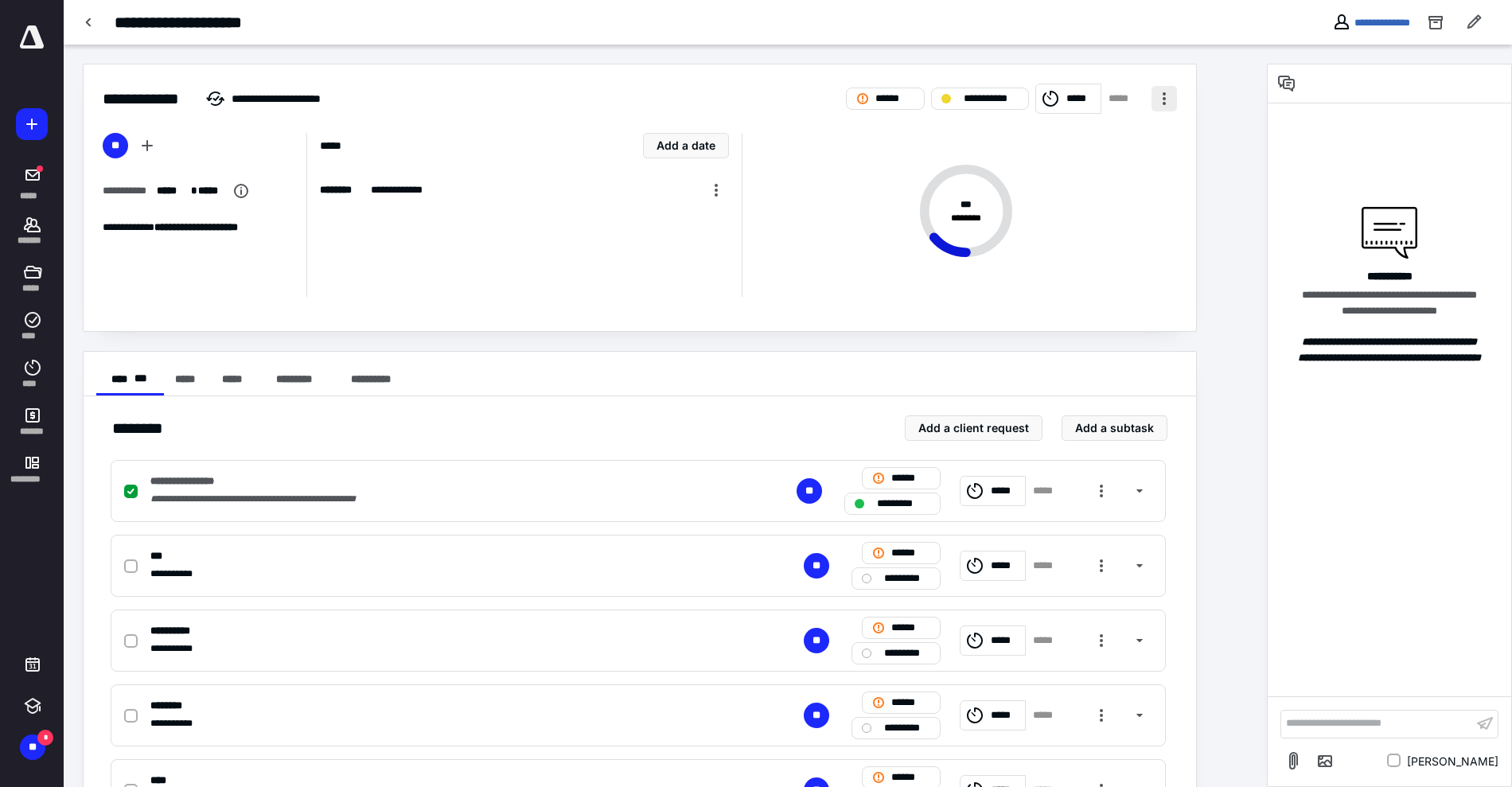 click at bounding box center (1164, 99) 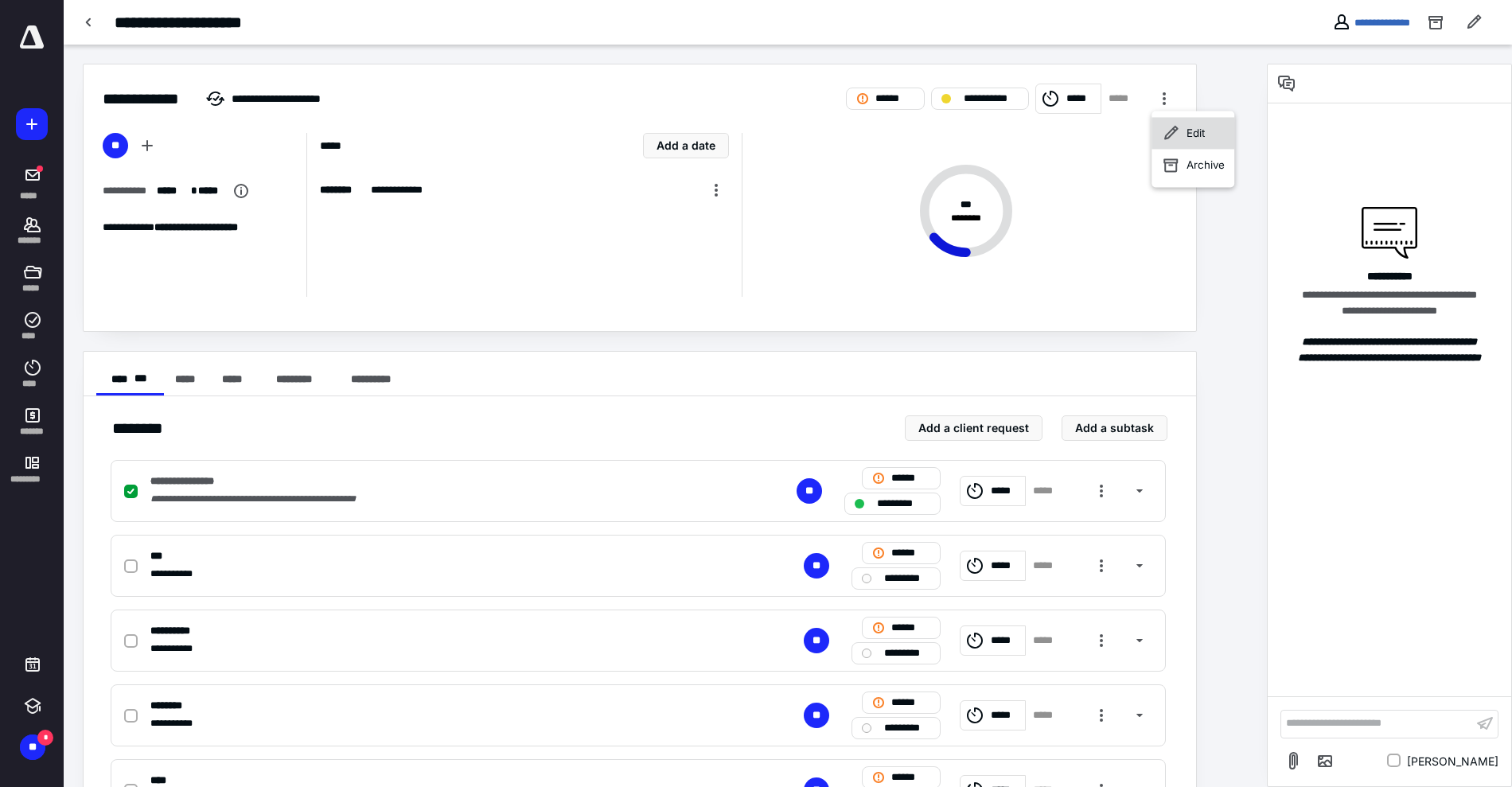 click on "Edit" at bounding box center [1193, 133] 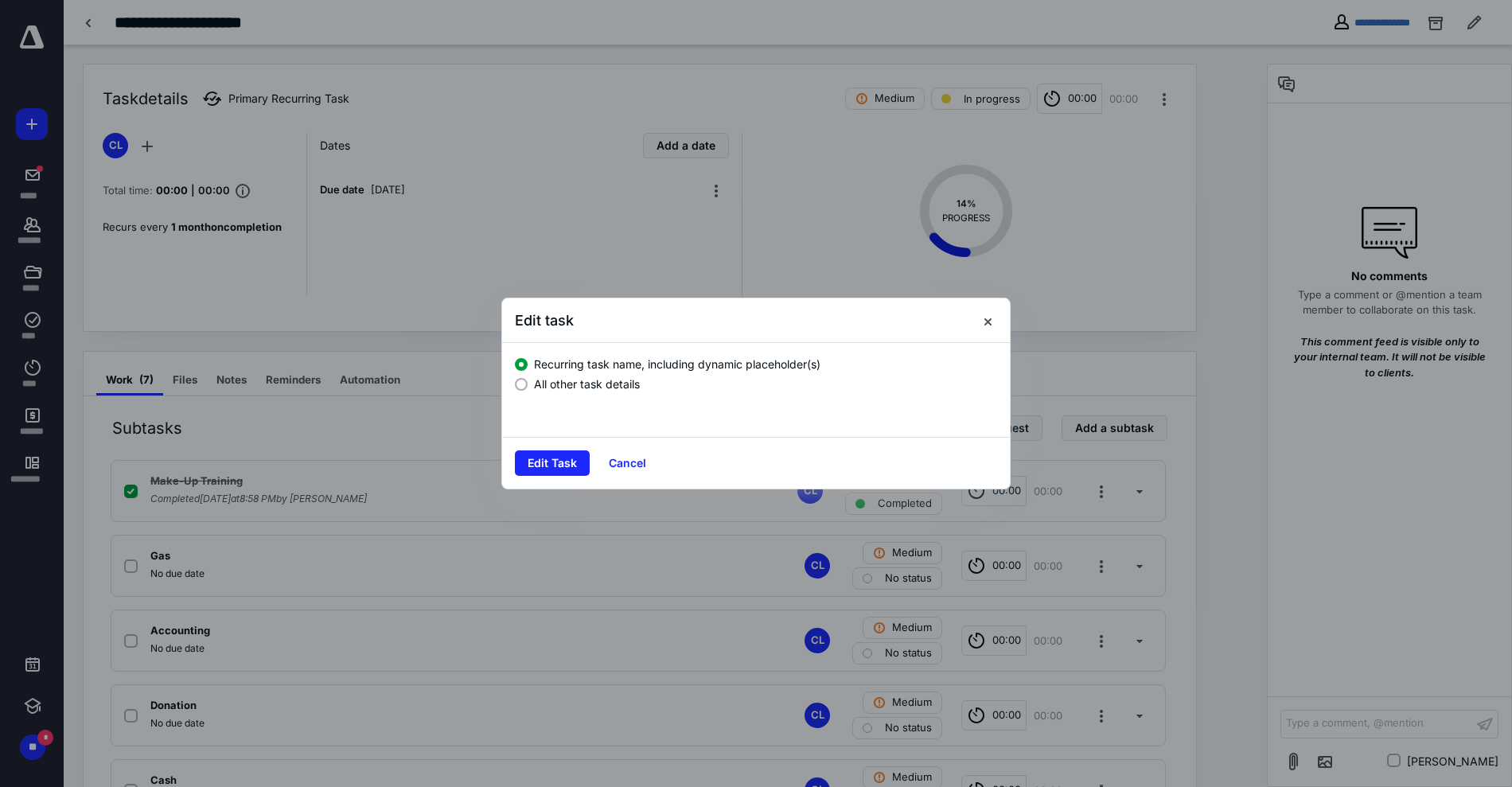 click on "All other task details" at bounding box center (586, 384) 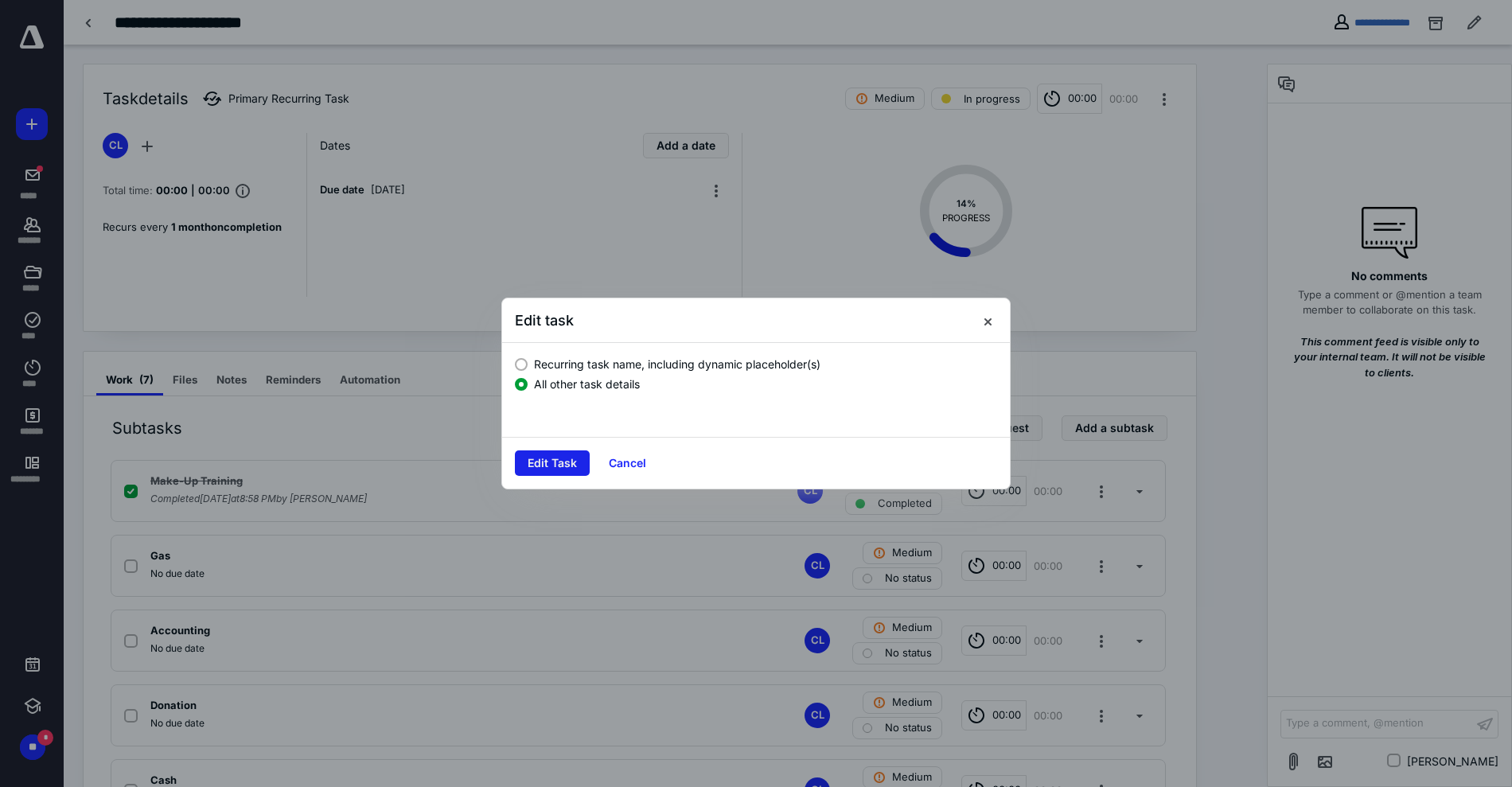 click on "Edit Task" at bounding box center [552, 463] 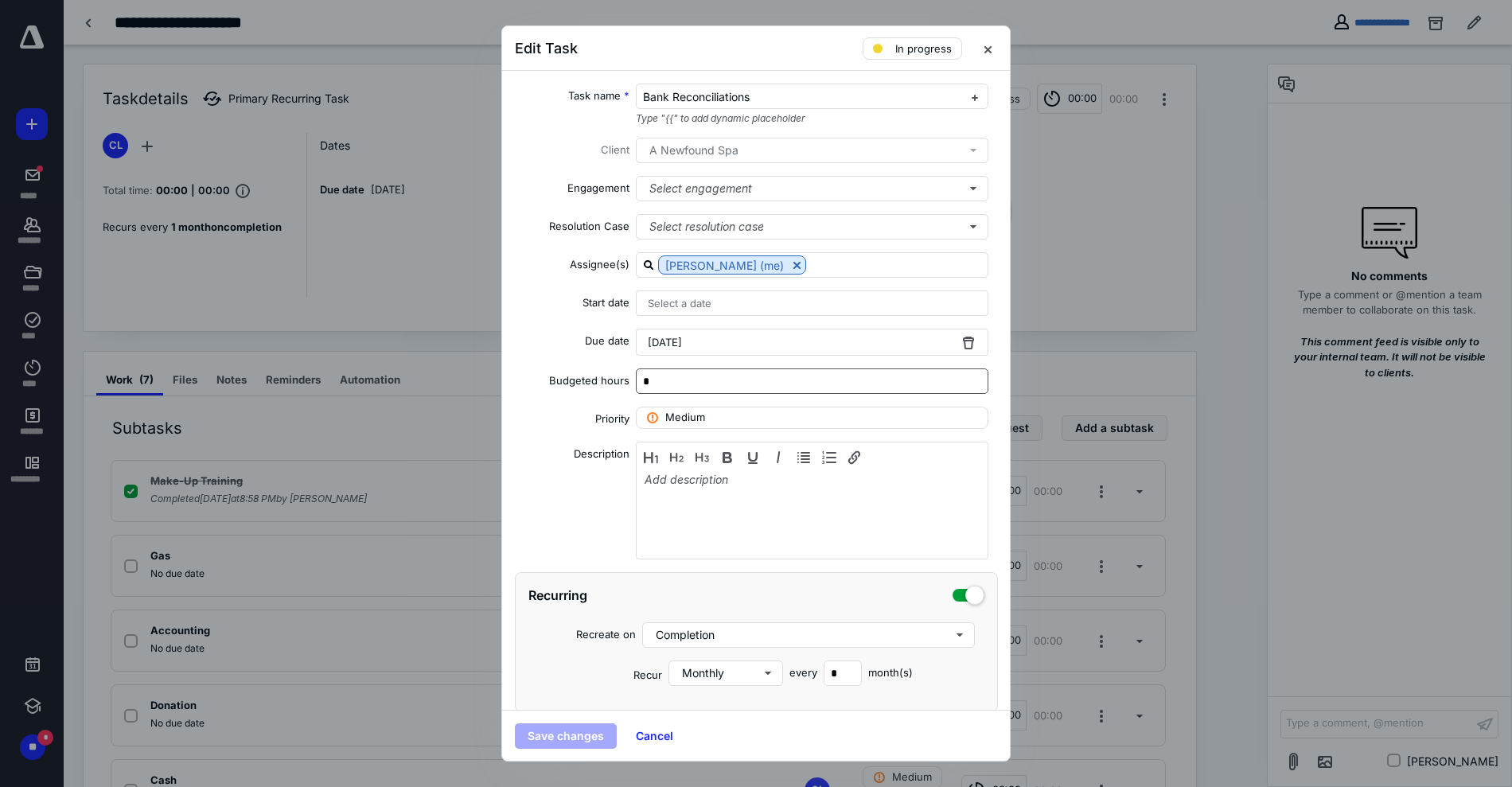 scroll, scrollTop: 84, scrollLeft: 0, axis: vertical 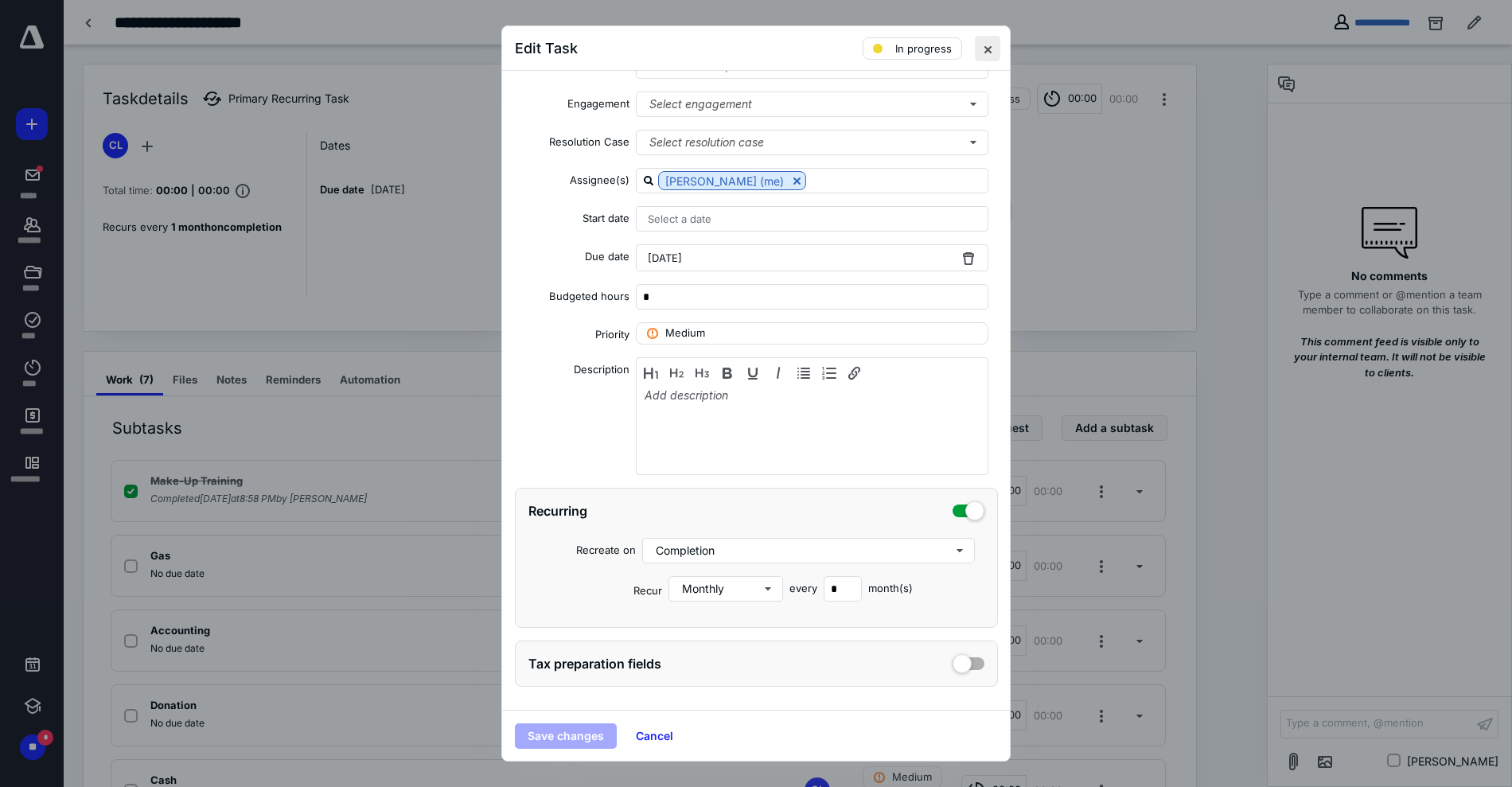 click at bounding box center (988, 49) 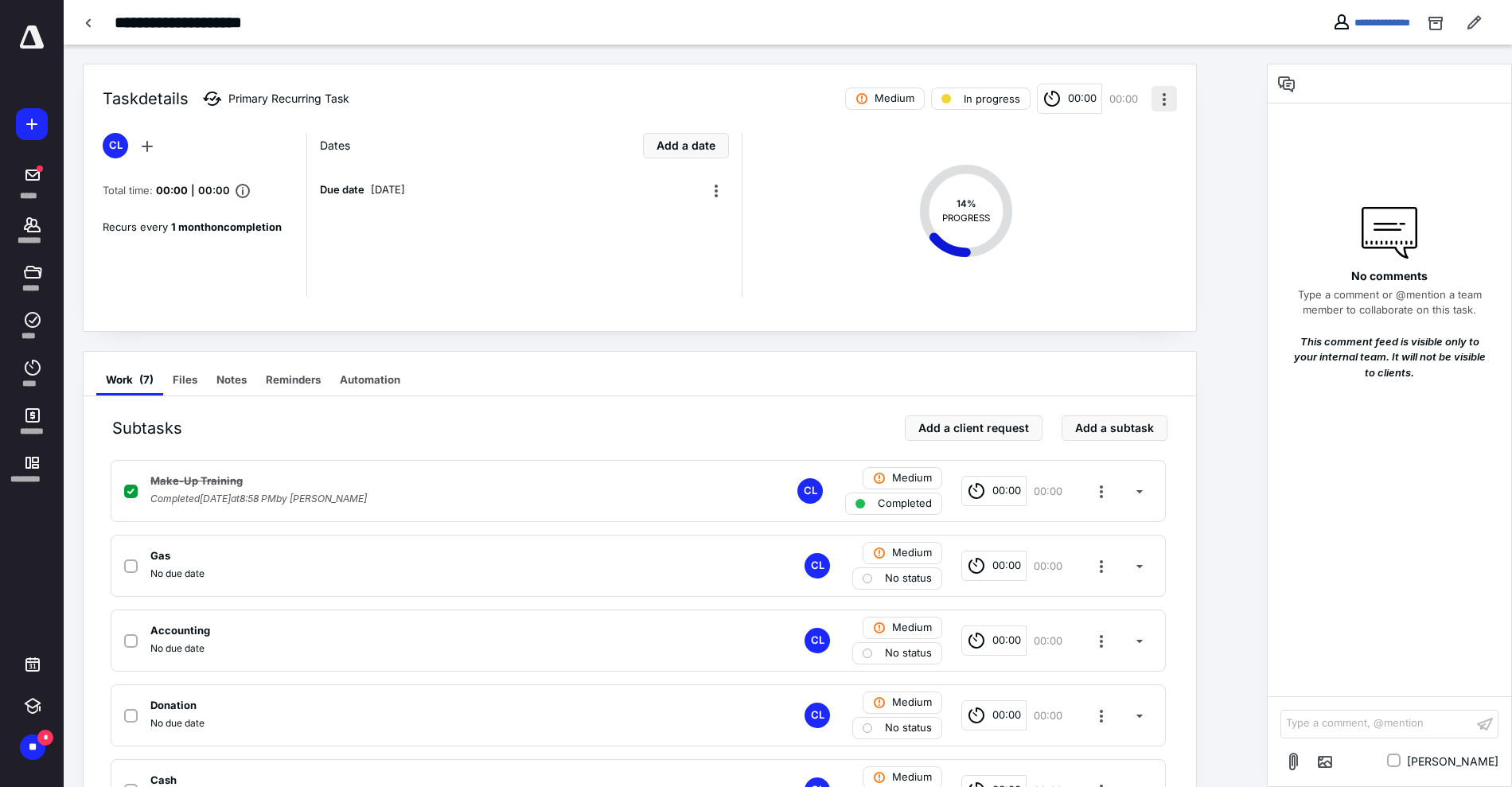 click at bounding box center [1164, 99] 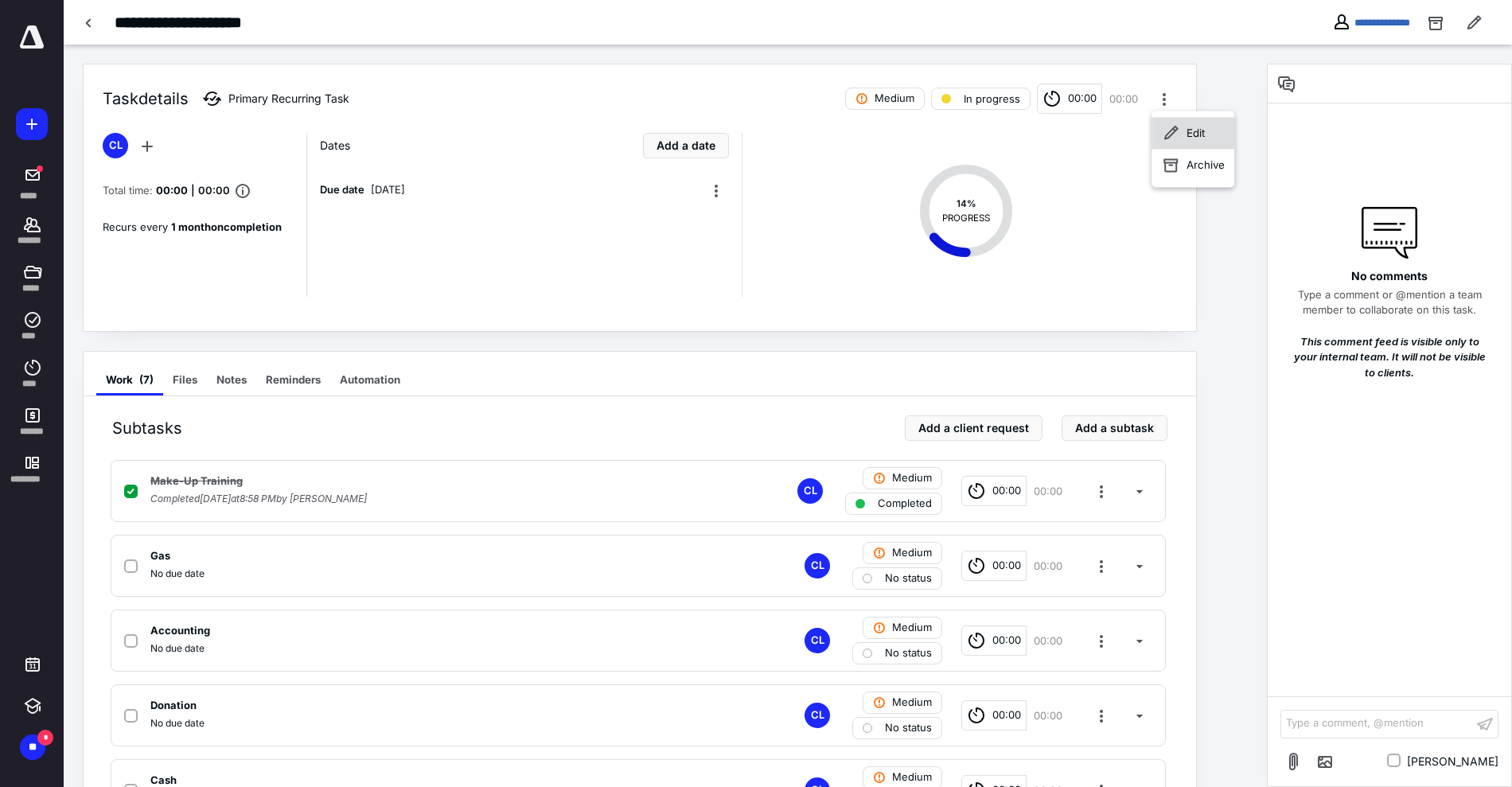 click on "Edit" at bounding box center [1195, 133] 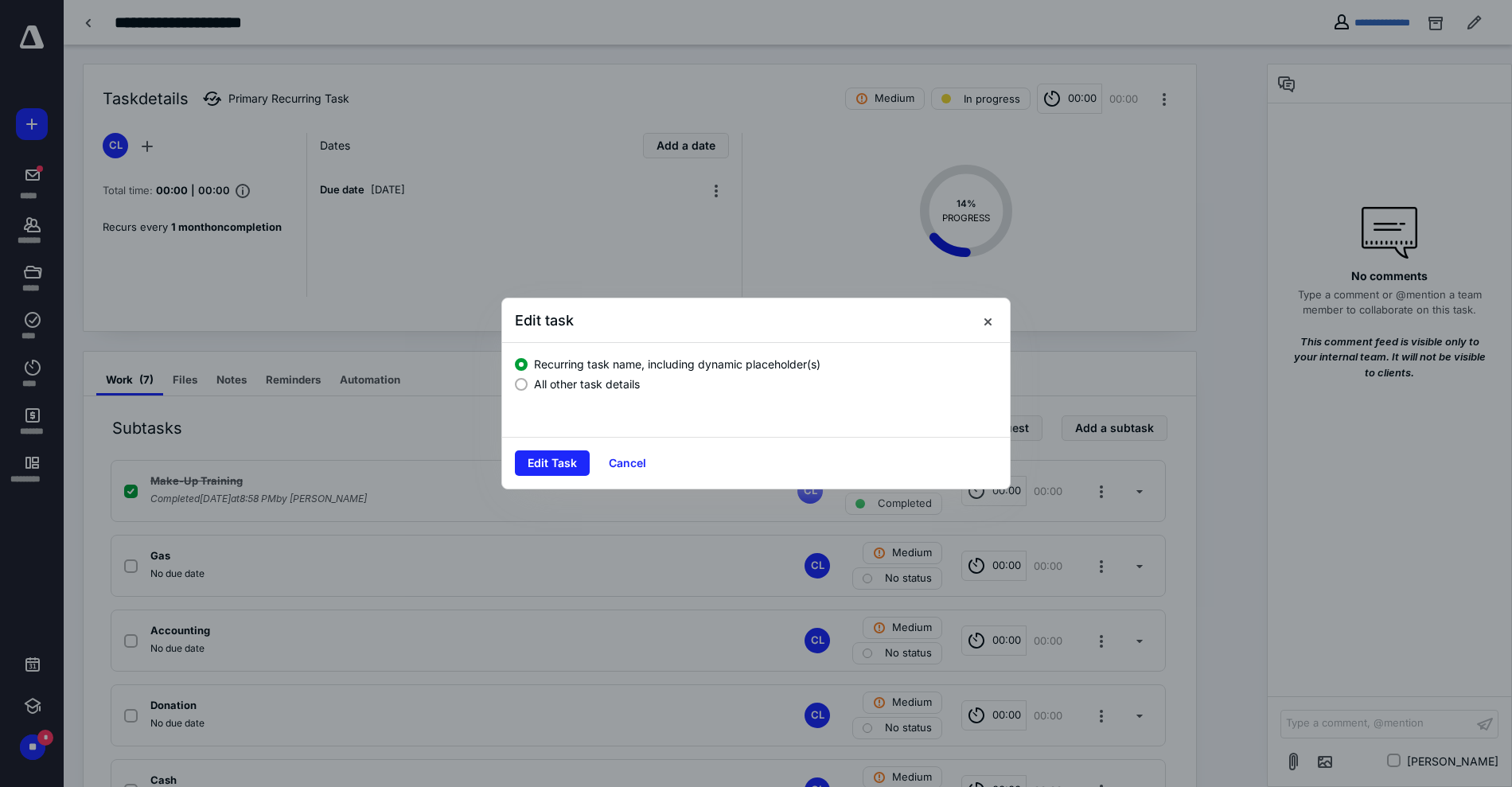 click on "All other task details" at bounding box center (586, 384) 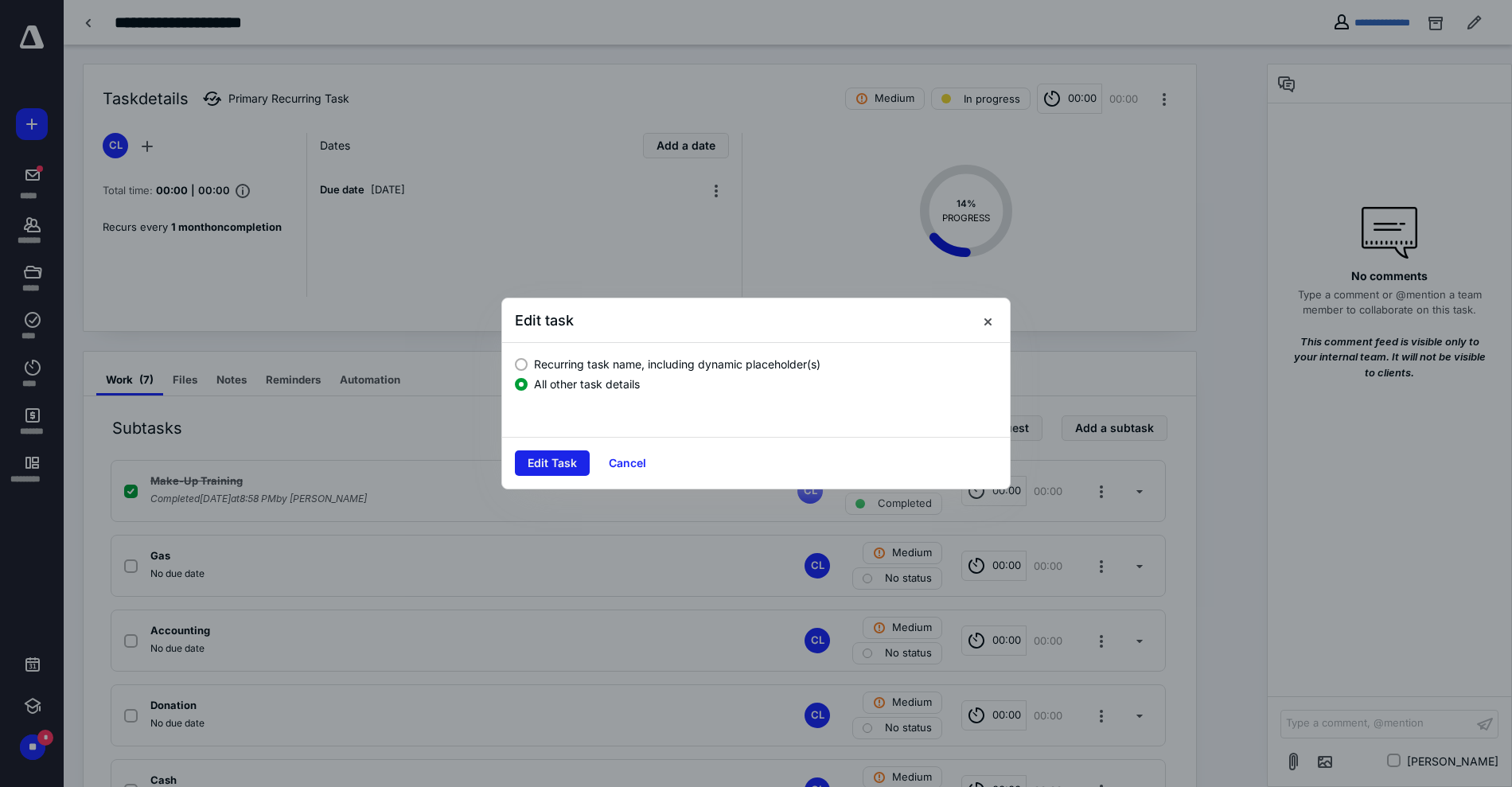 click on "Edit Task" at bounding box center (552, 463) 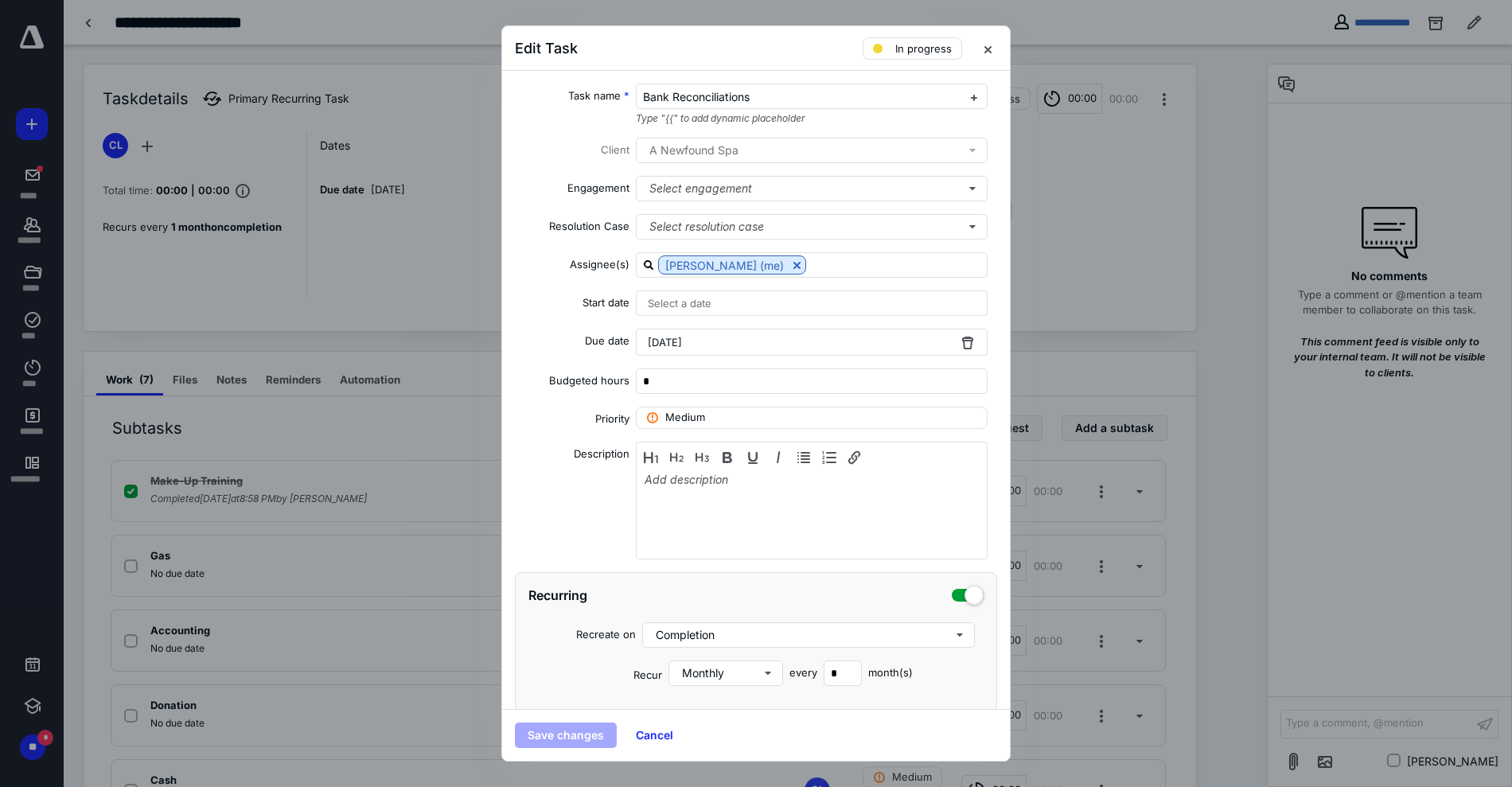 scroll, scrollTop: 84, scrollLeft: 0, axis: vertical 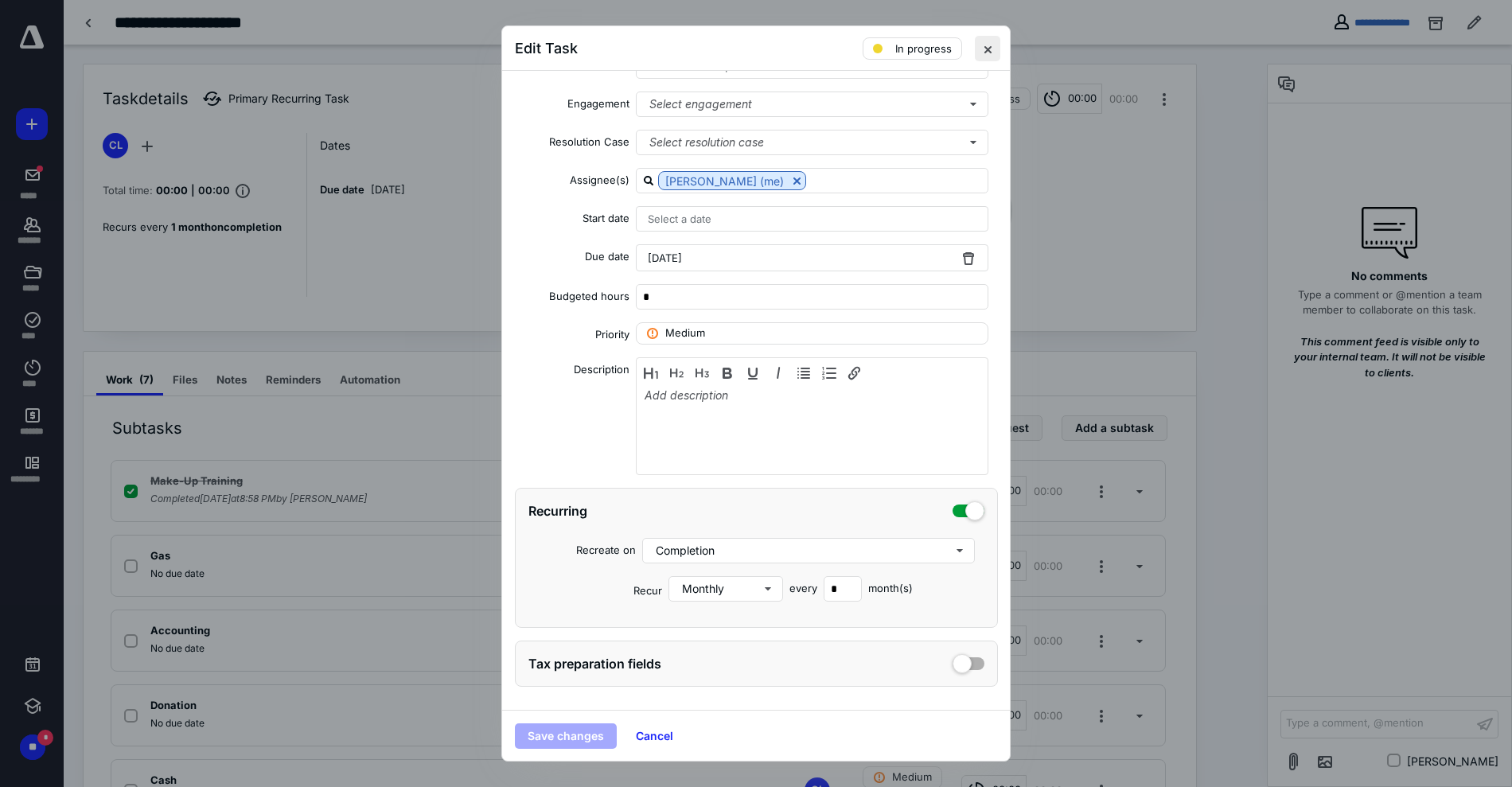 click at bounding box center [988, 49] 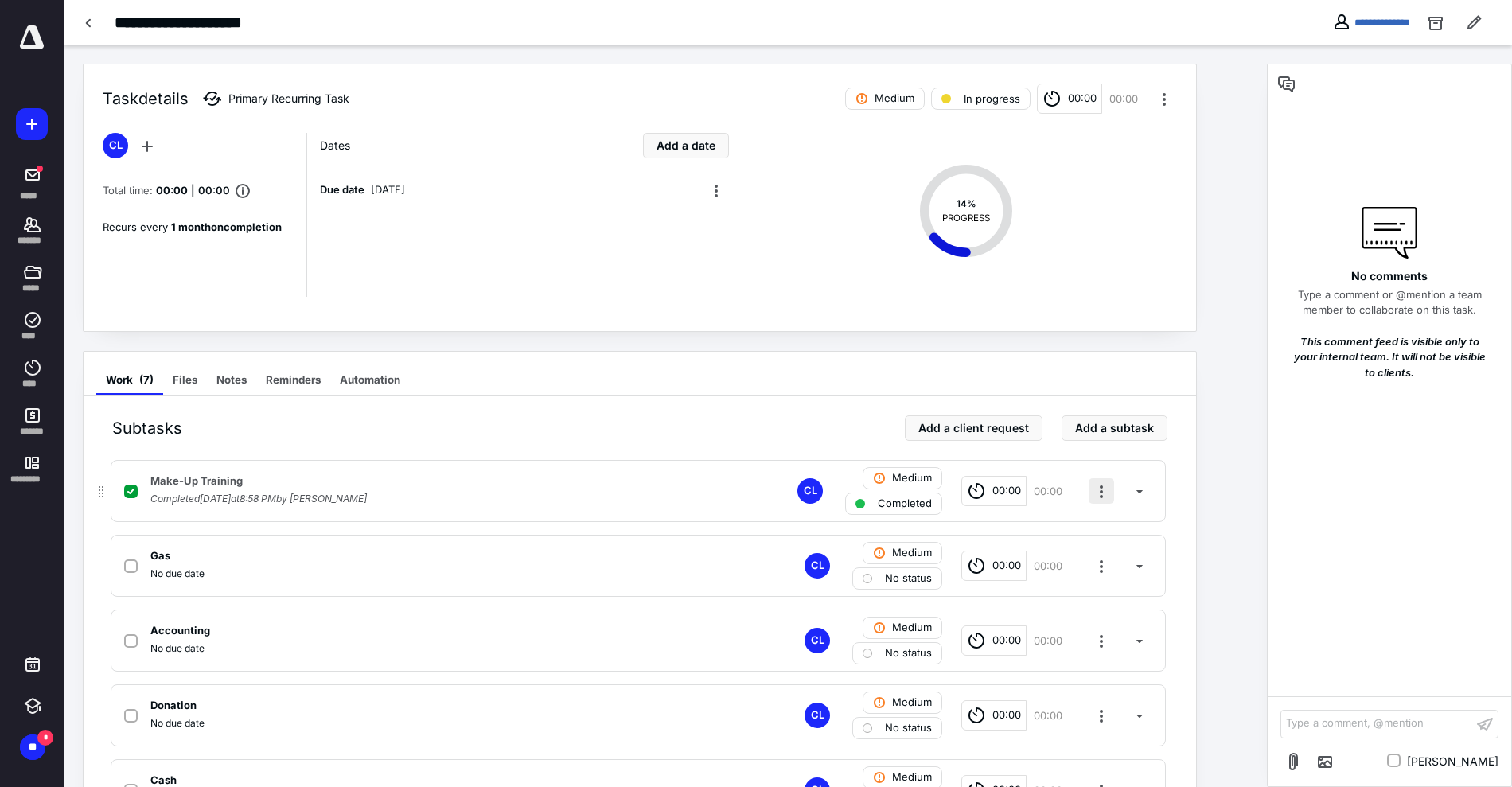 click at bounding box center [1101, 491] 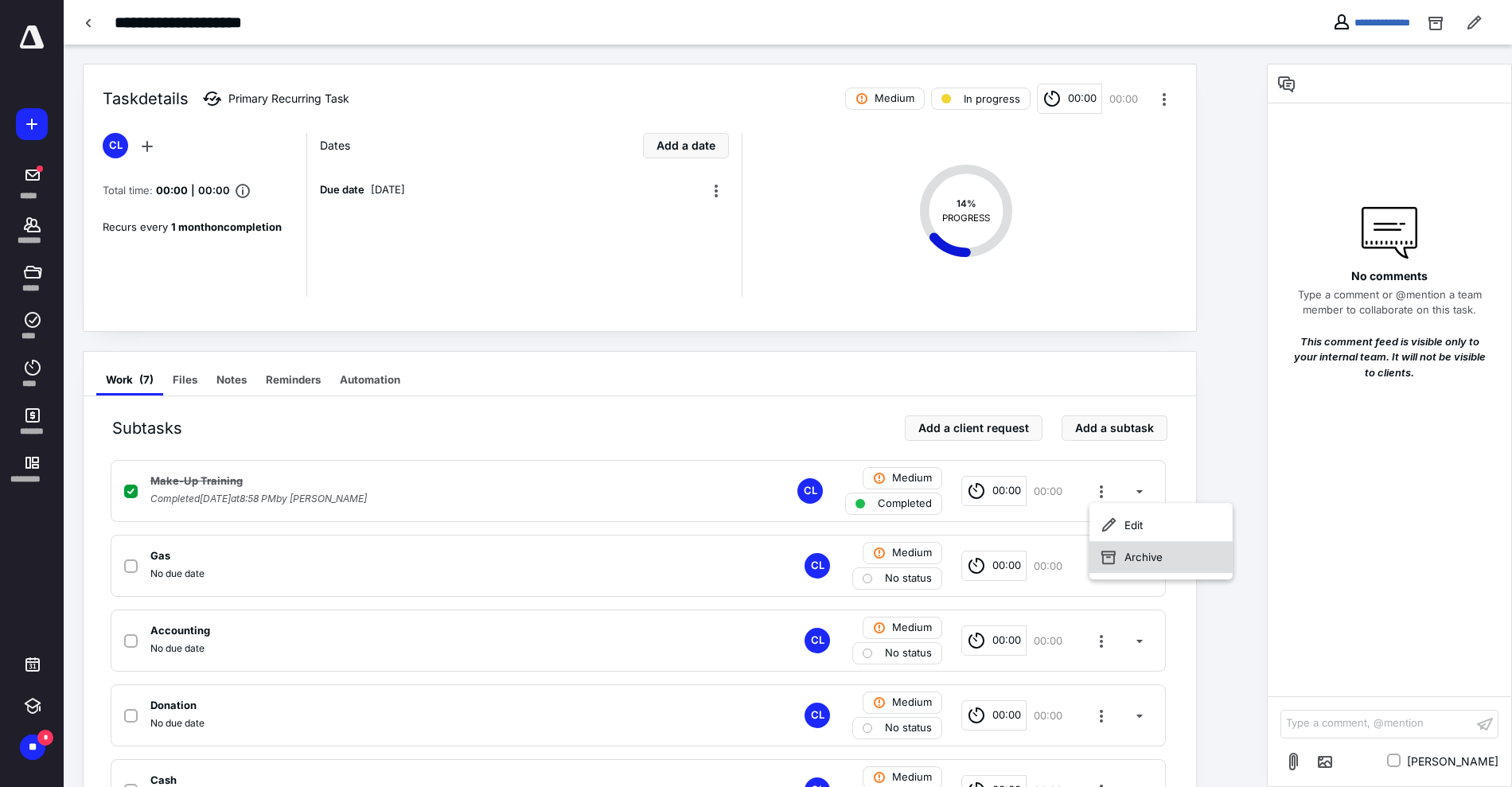 click on "Archive" at bounding box center [1161, 557] 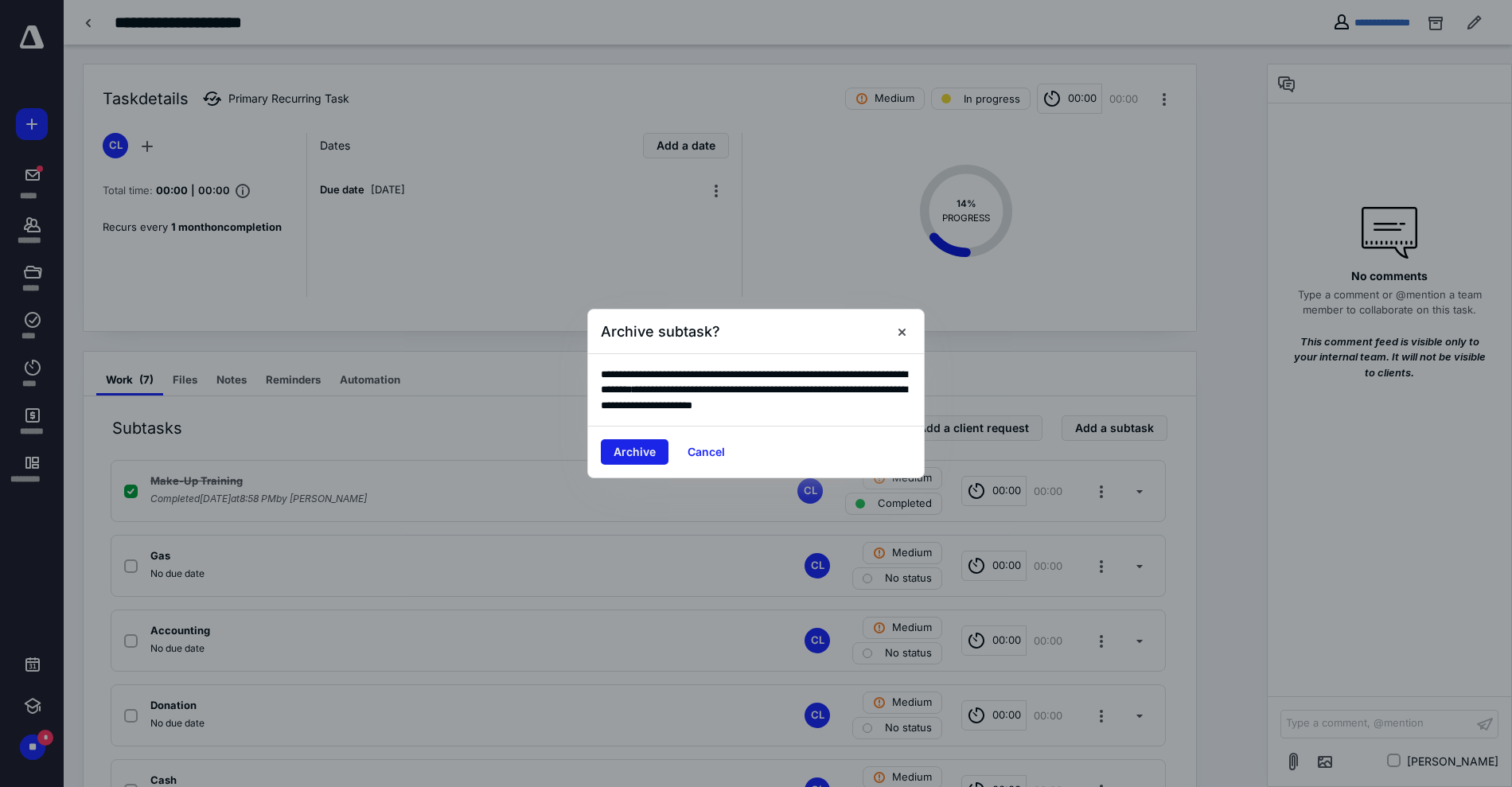 click on "Archive" at bounding box center [634, 452] 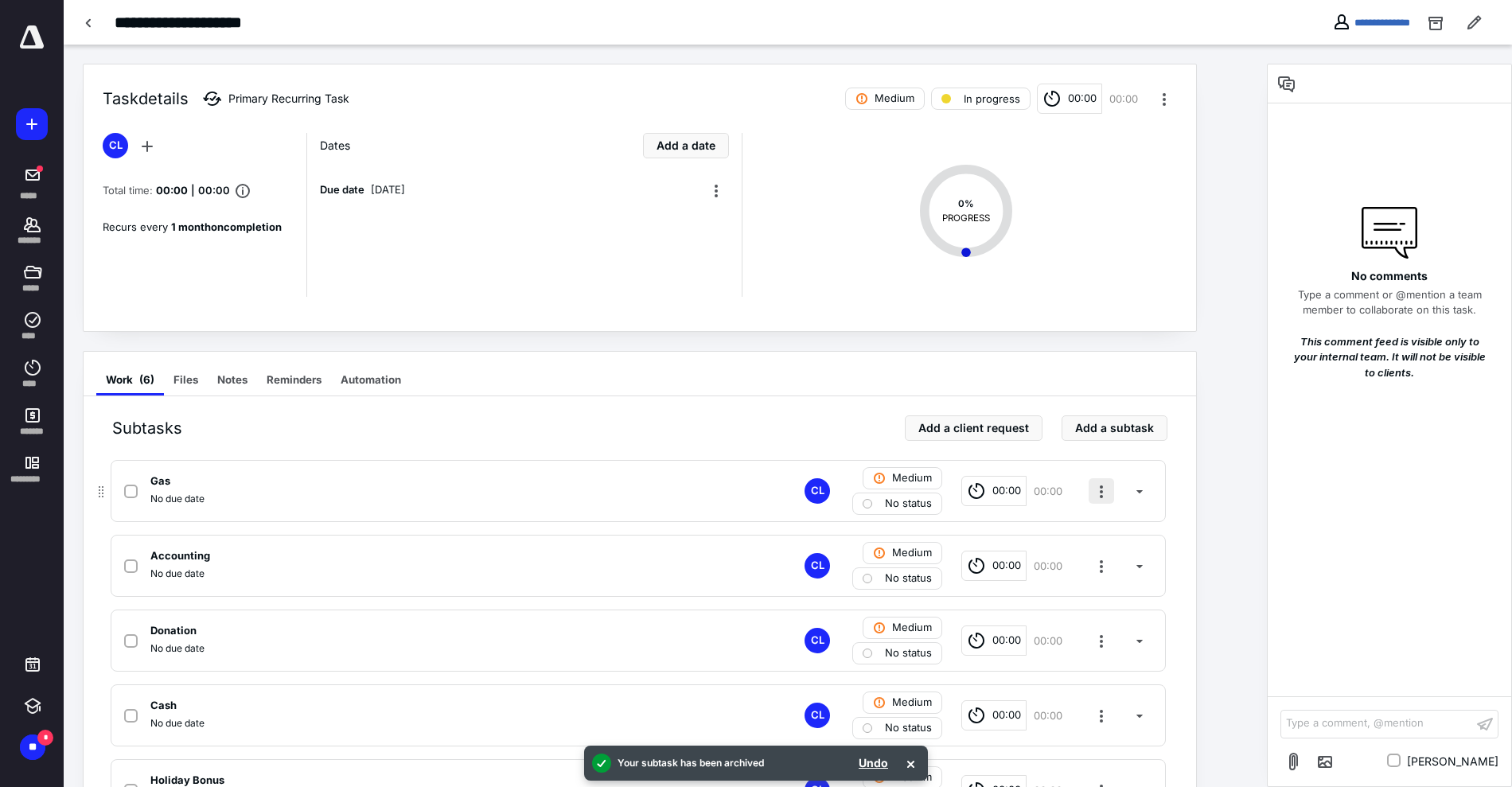 click at bounding box center (1101, 491) 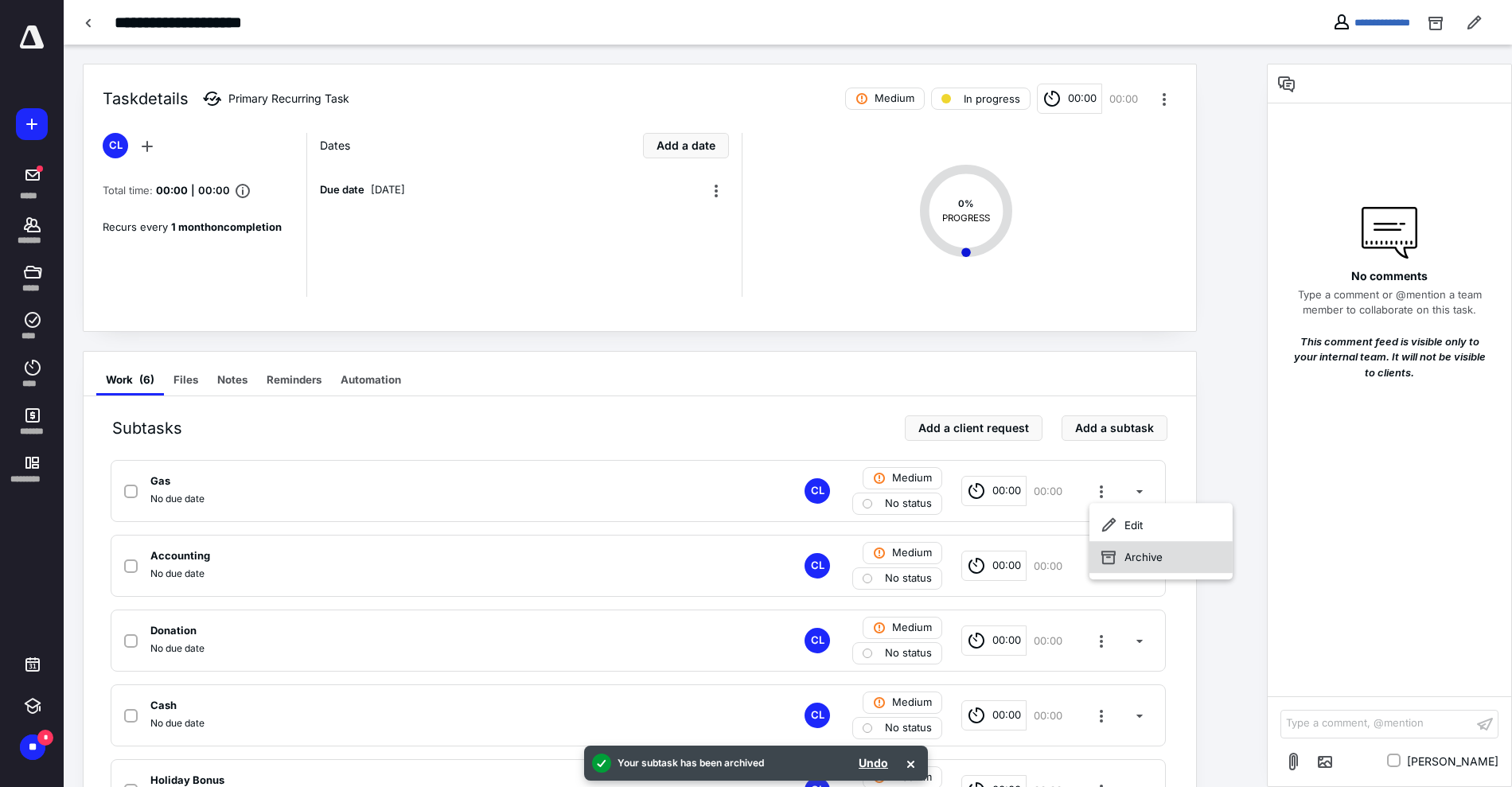 click 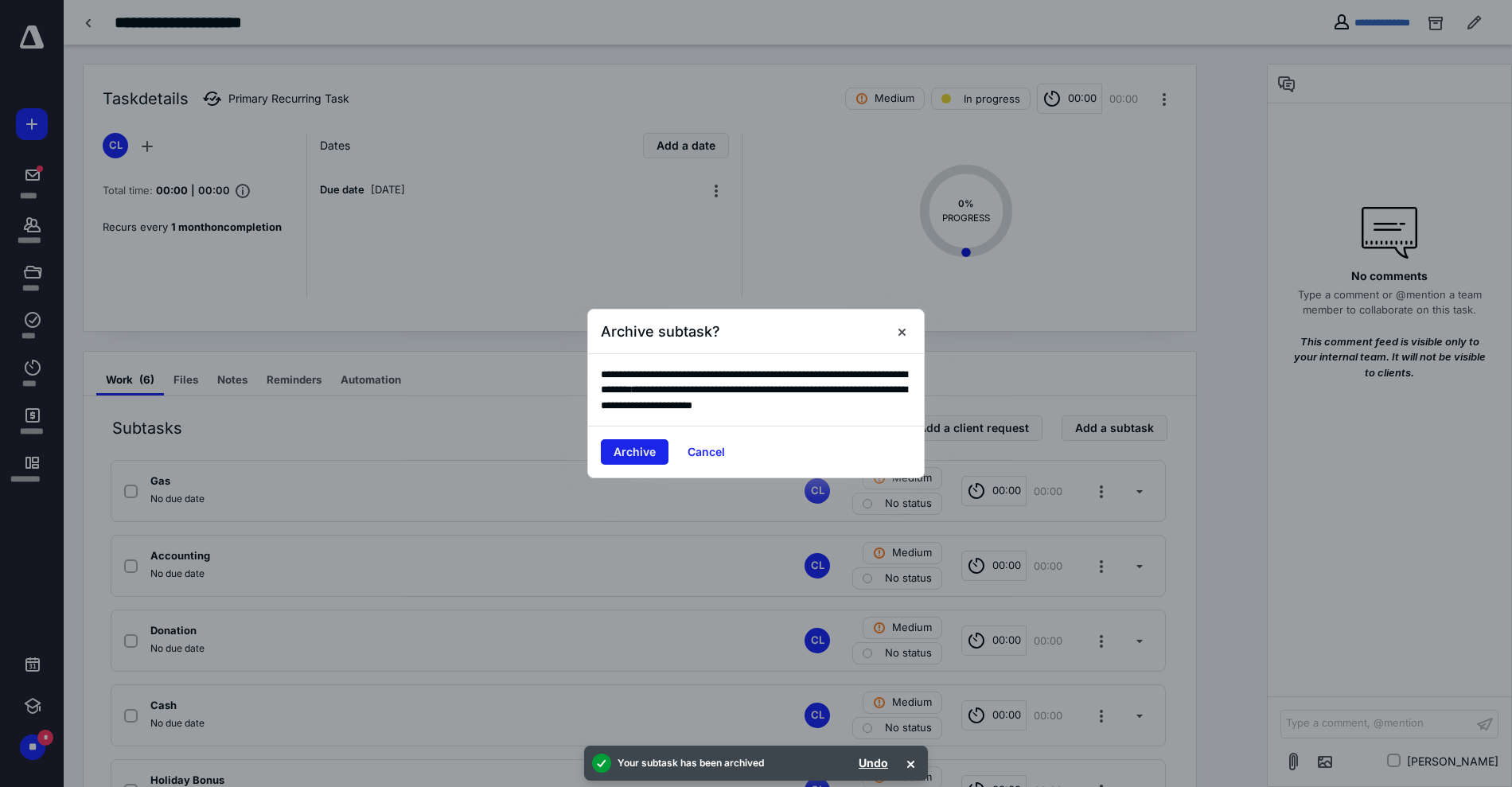 click on "Archive" at bounding box center (634, 452) 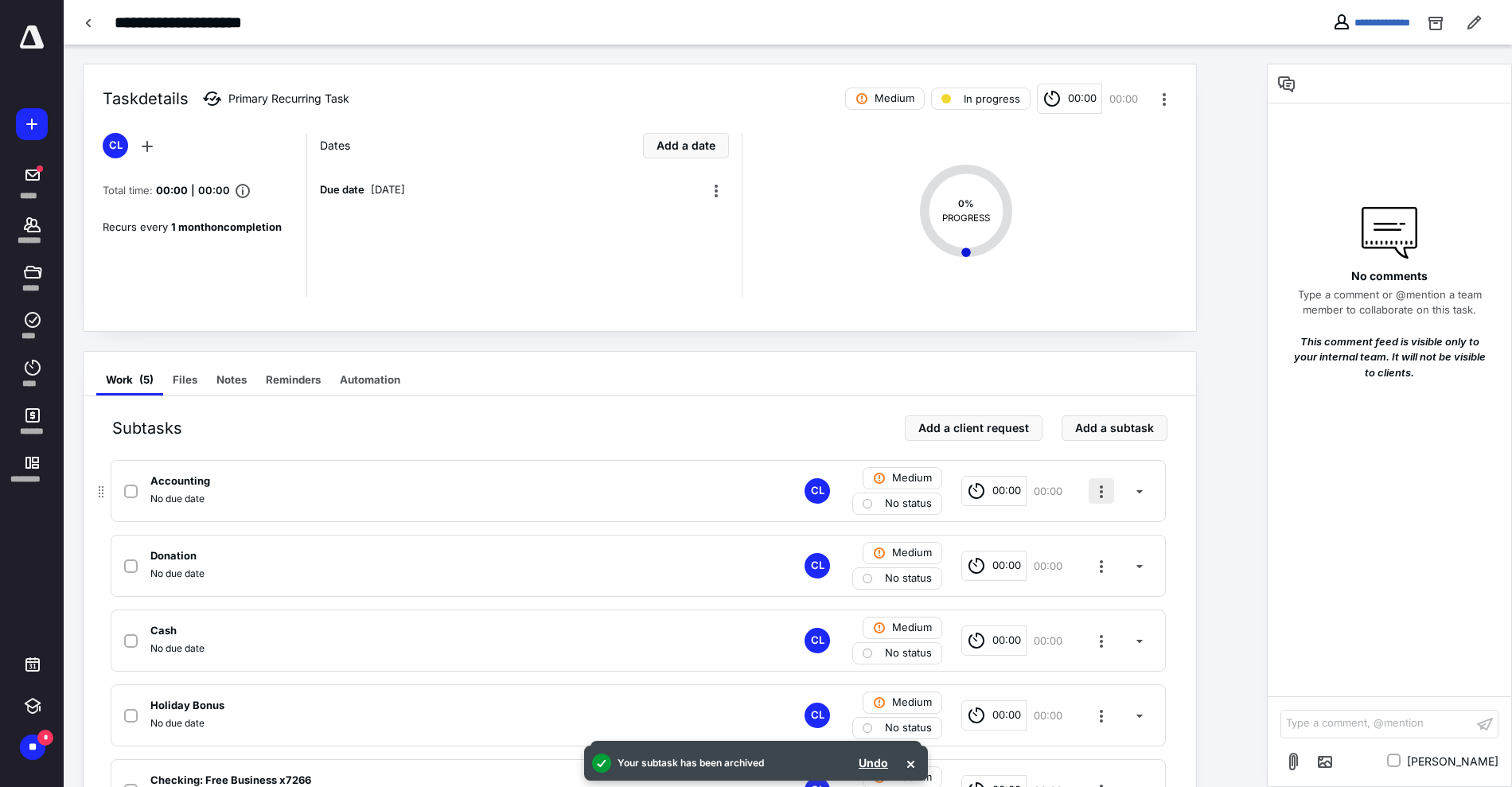 click at bounding box center (1101, 491) 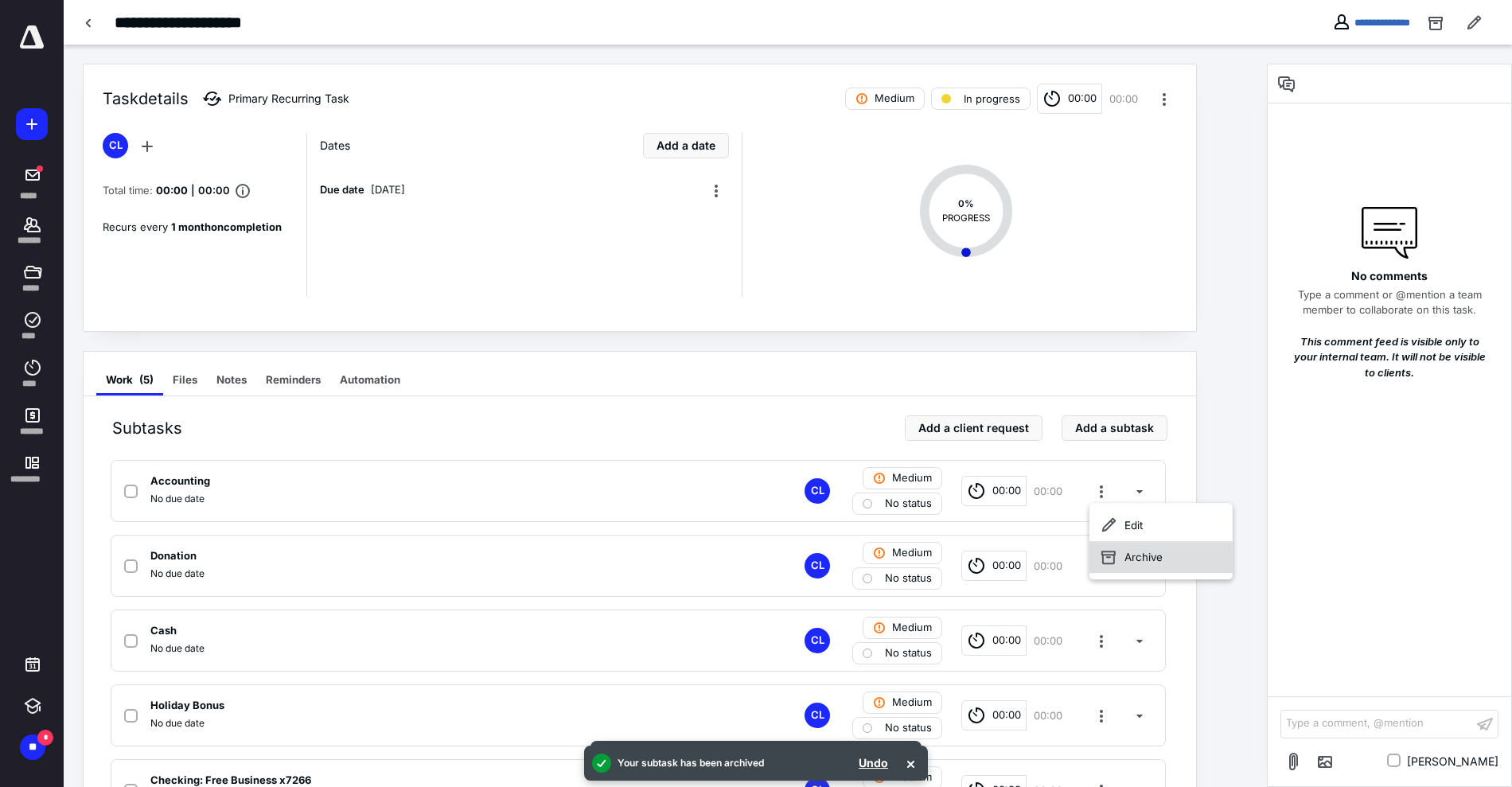 click on "Archive" at bounding box center (1161, 557) 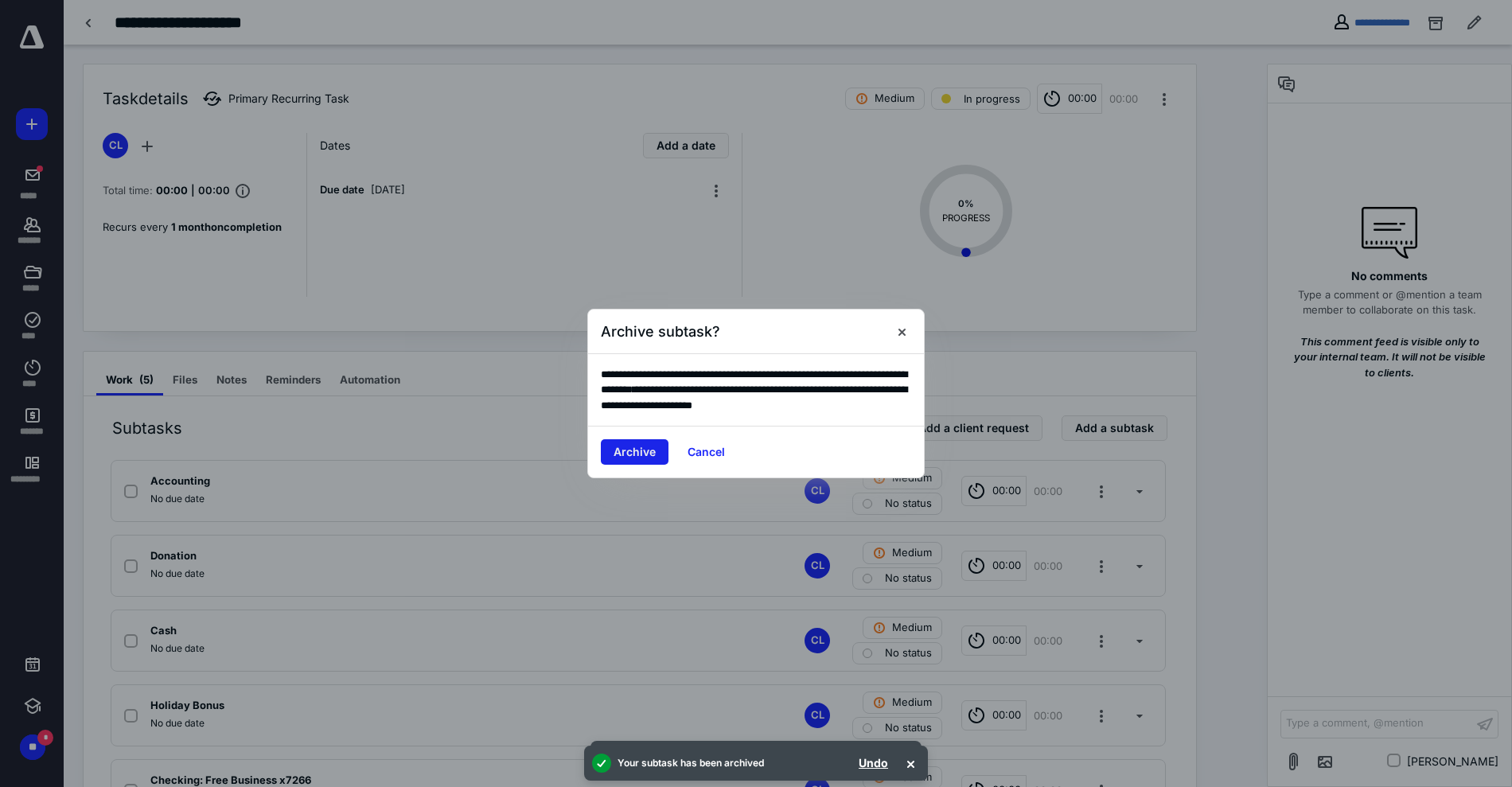 click on "Archive" at bounding box center [634, 452] 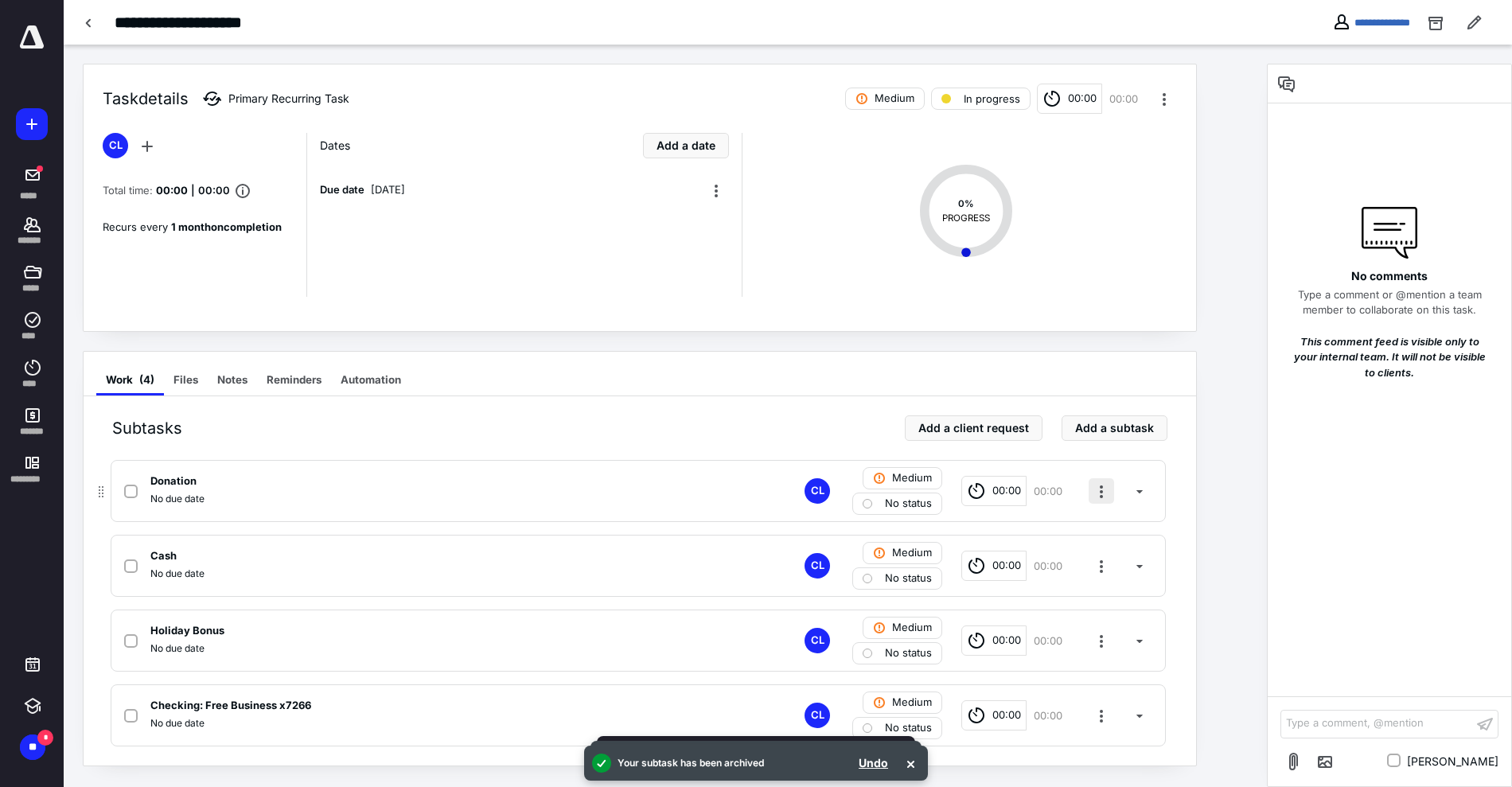 click at bounding box center [1101, 491] 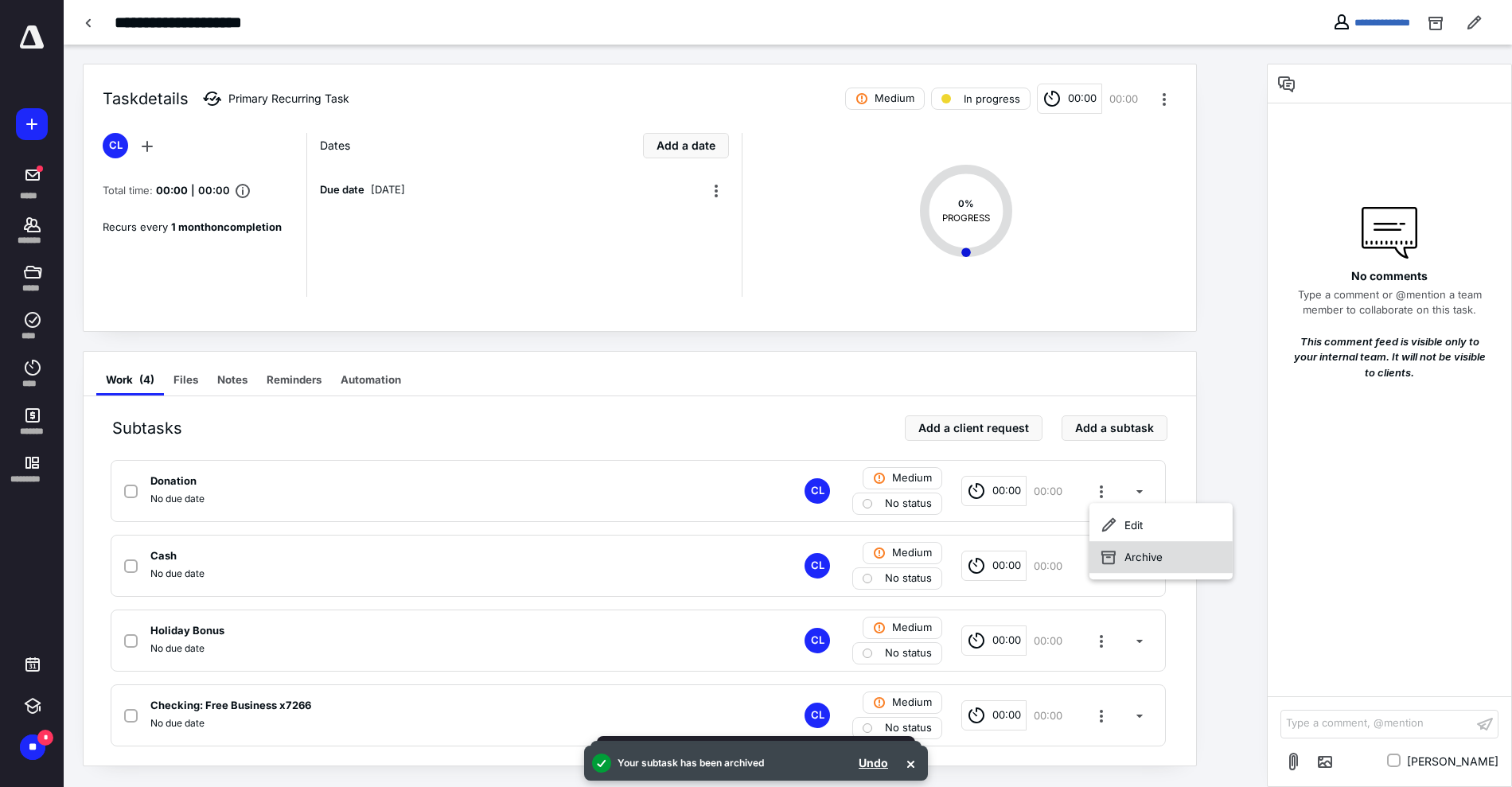 click on "Archive" at bounding box center (1161, 557) 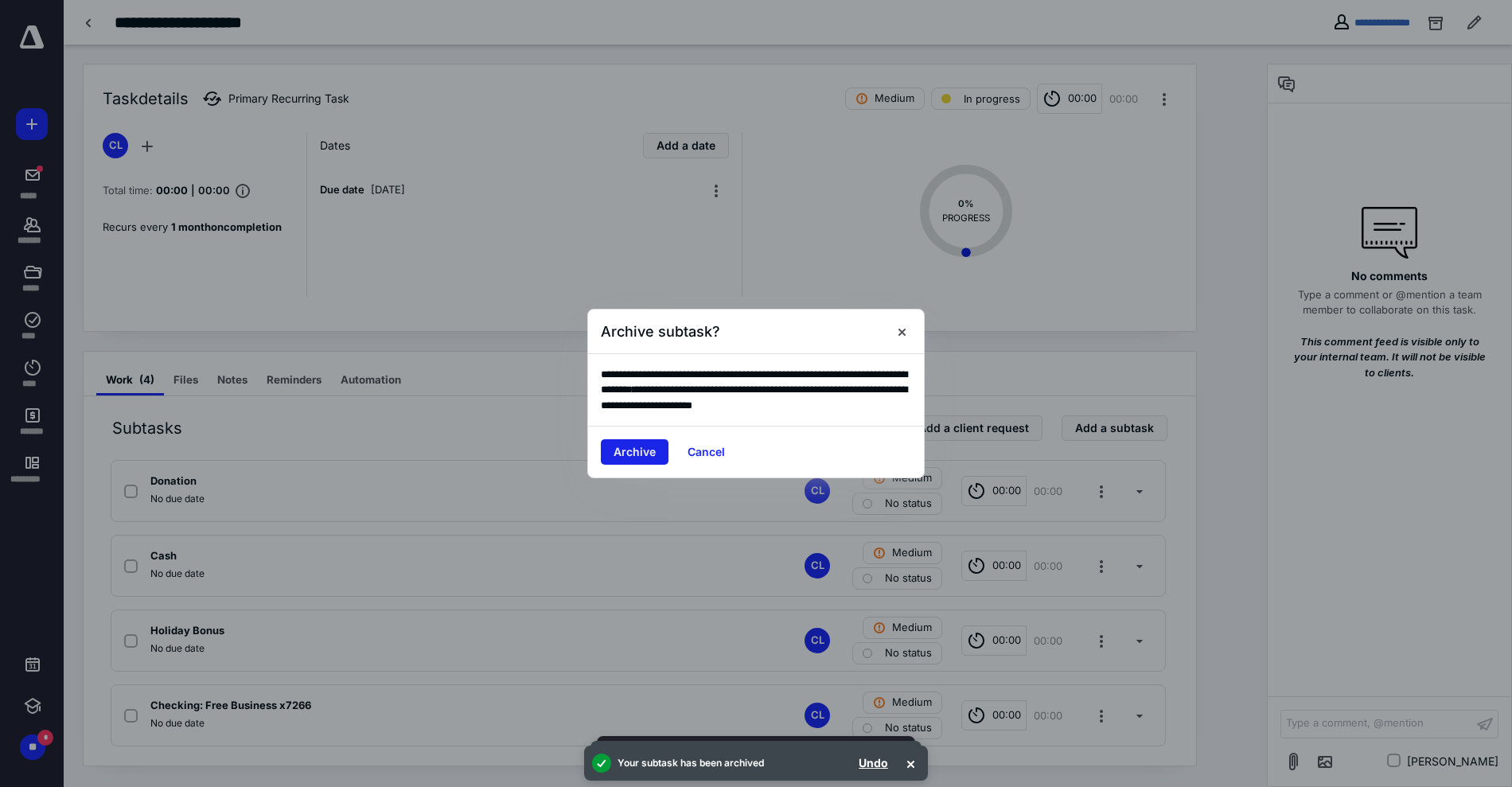click on "Archive" at bounding box center [634, 452] 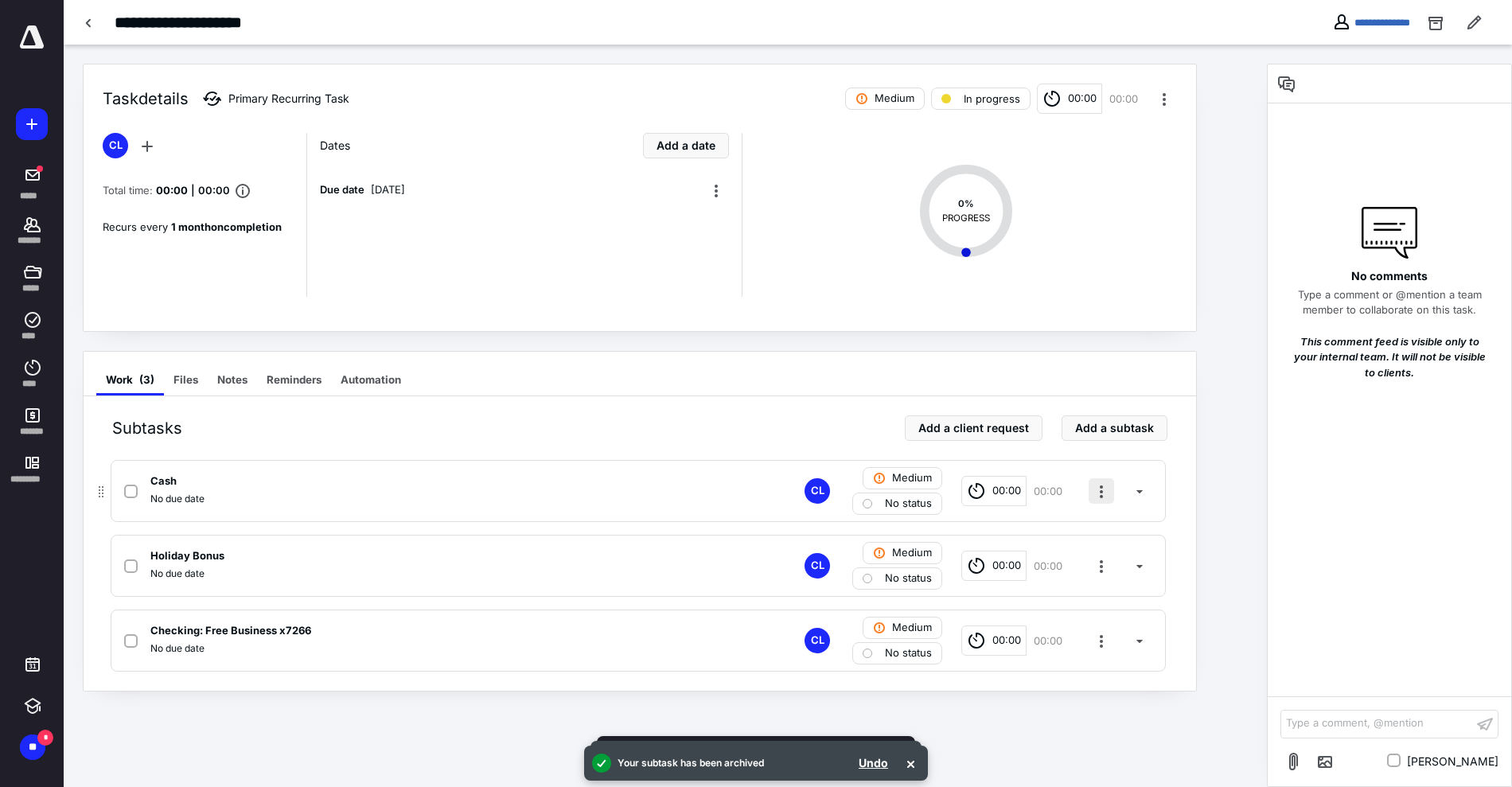 click at bounding box center (1101, 491) 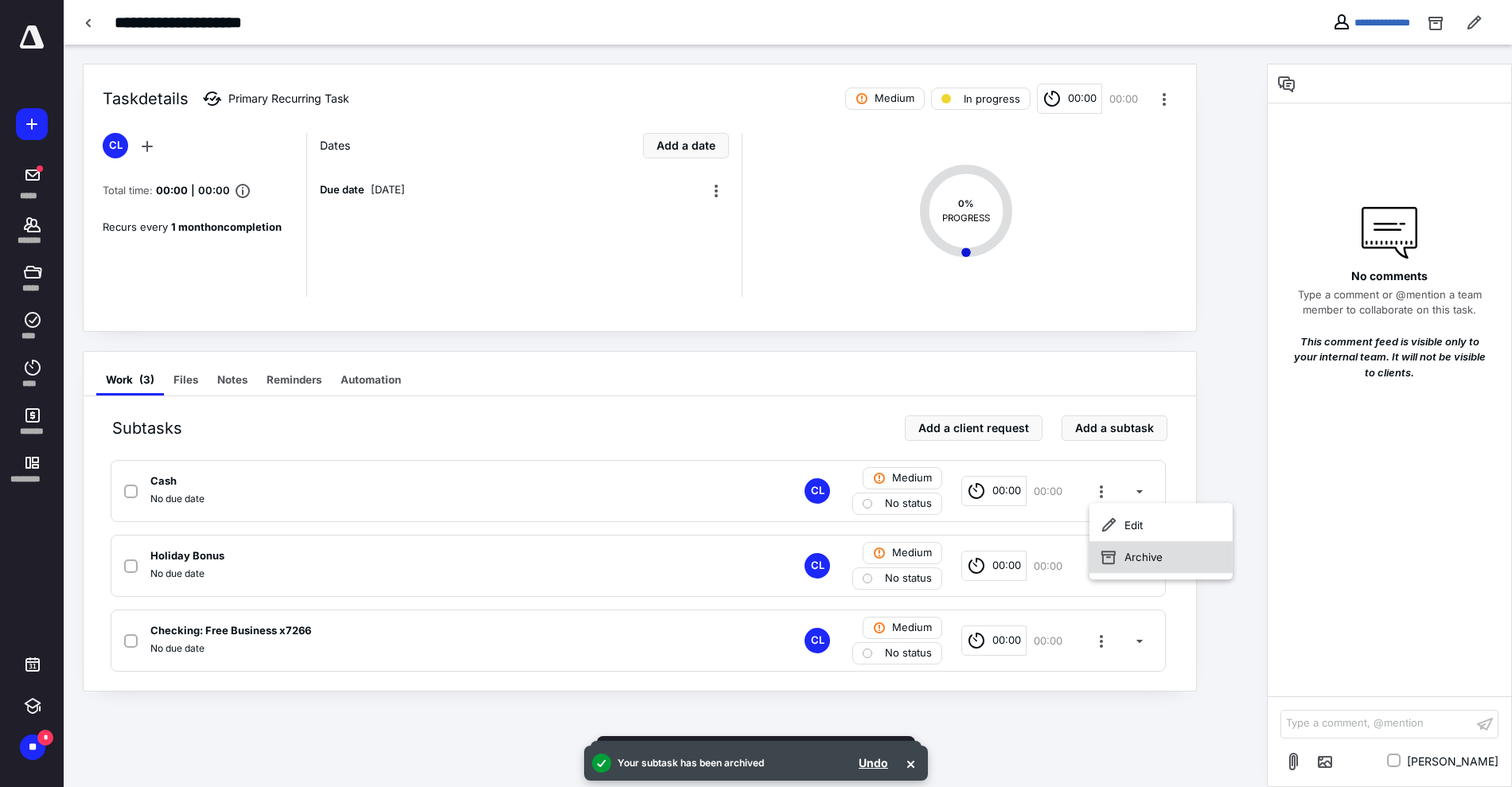 click on "Archive" at bounding box center (1161, 557) 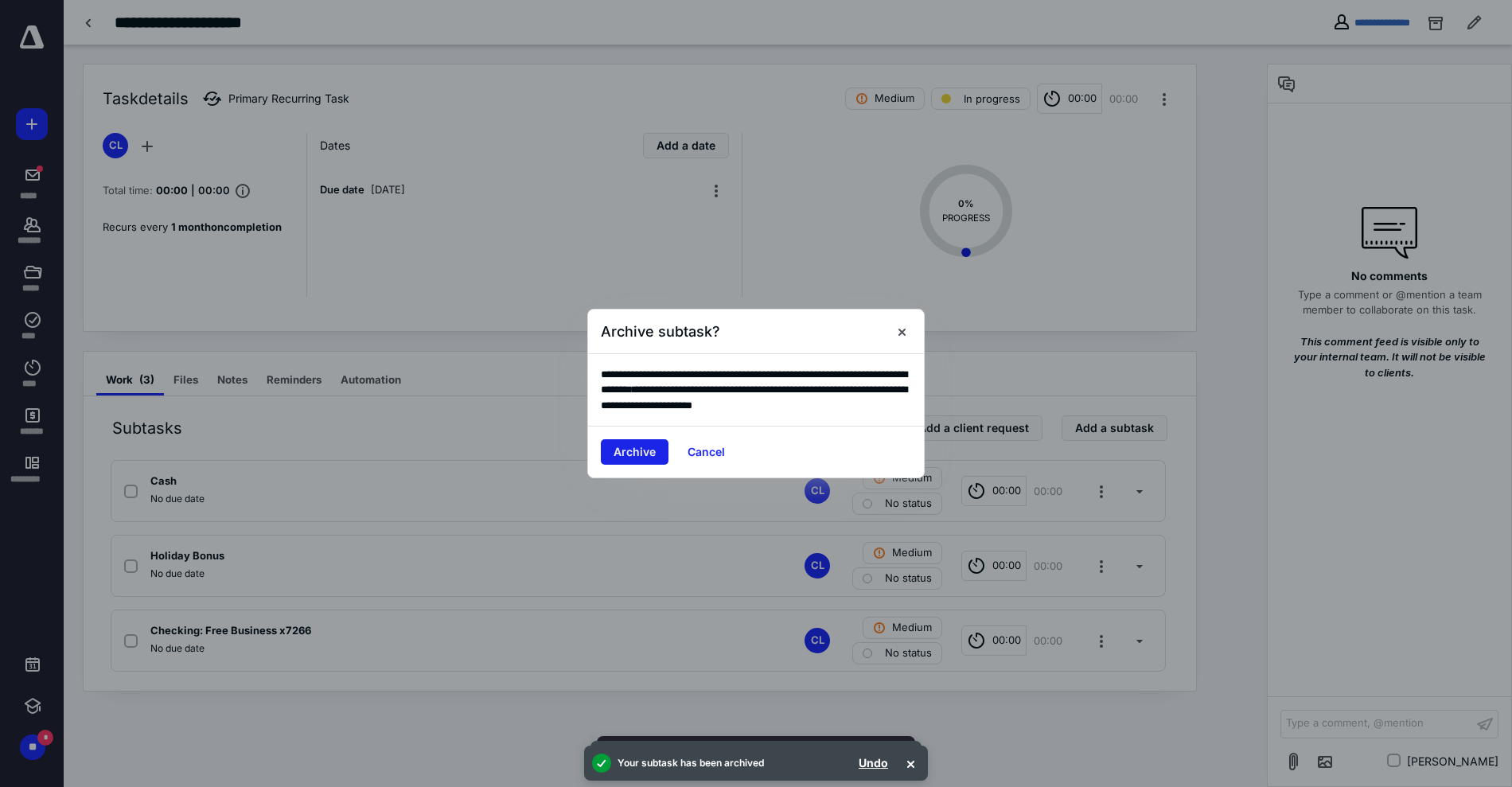 click on "Archive" at bounding box center [634, 452] 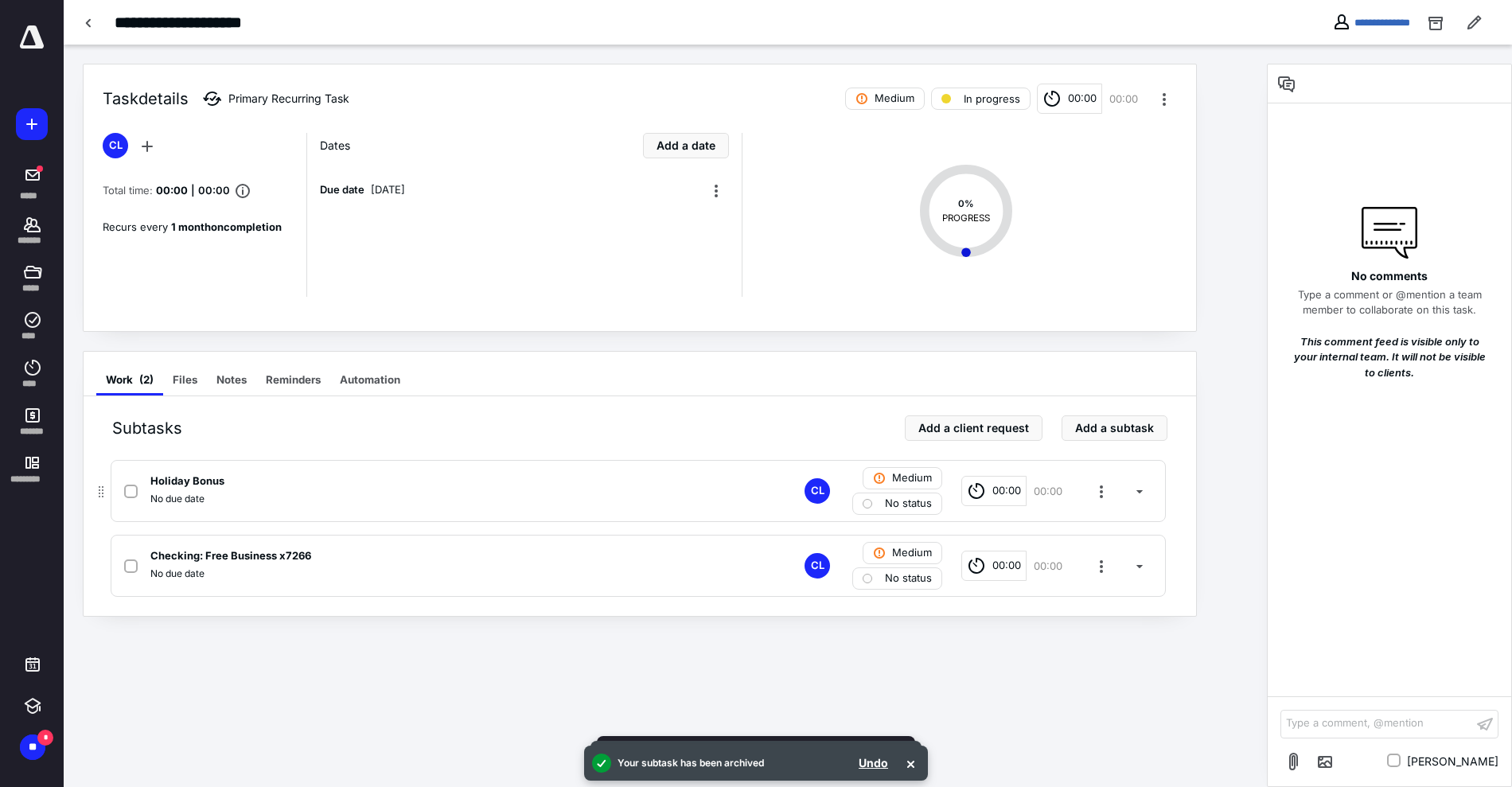 click on "CL Medium No status 00:00 00:00" at bounding box center (978, 491) 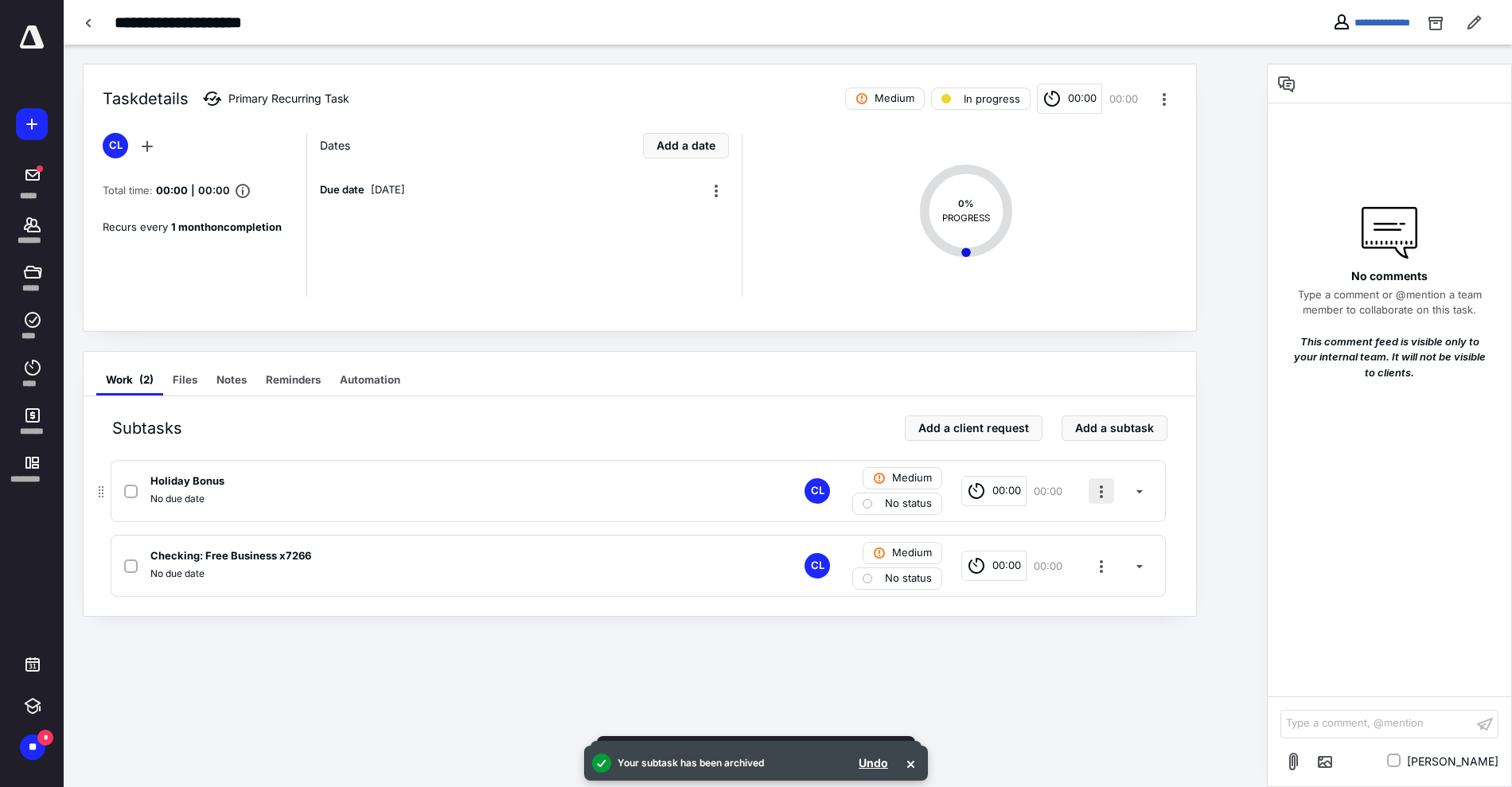click at bounding box center [1101, 491] 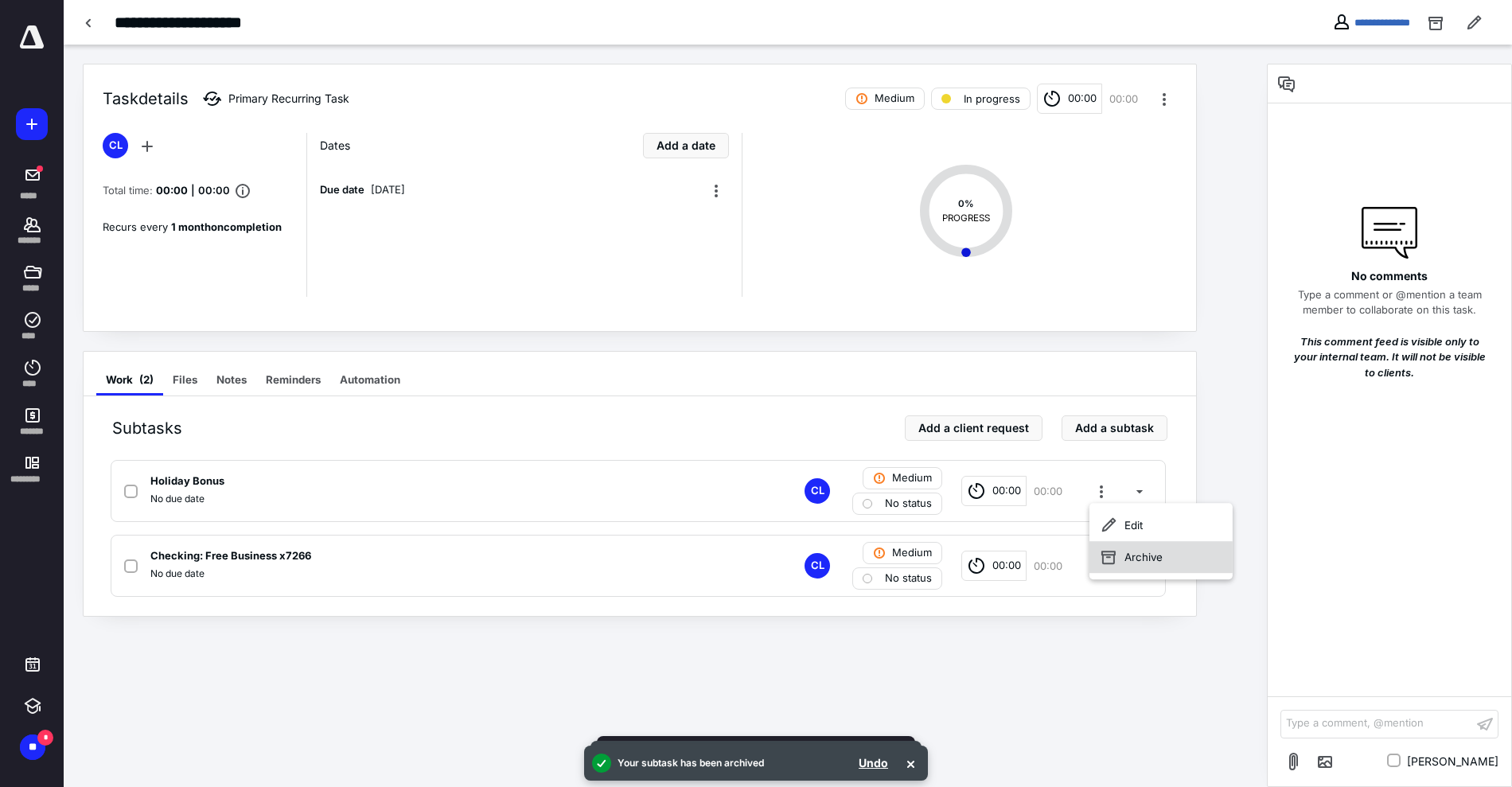 click 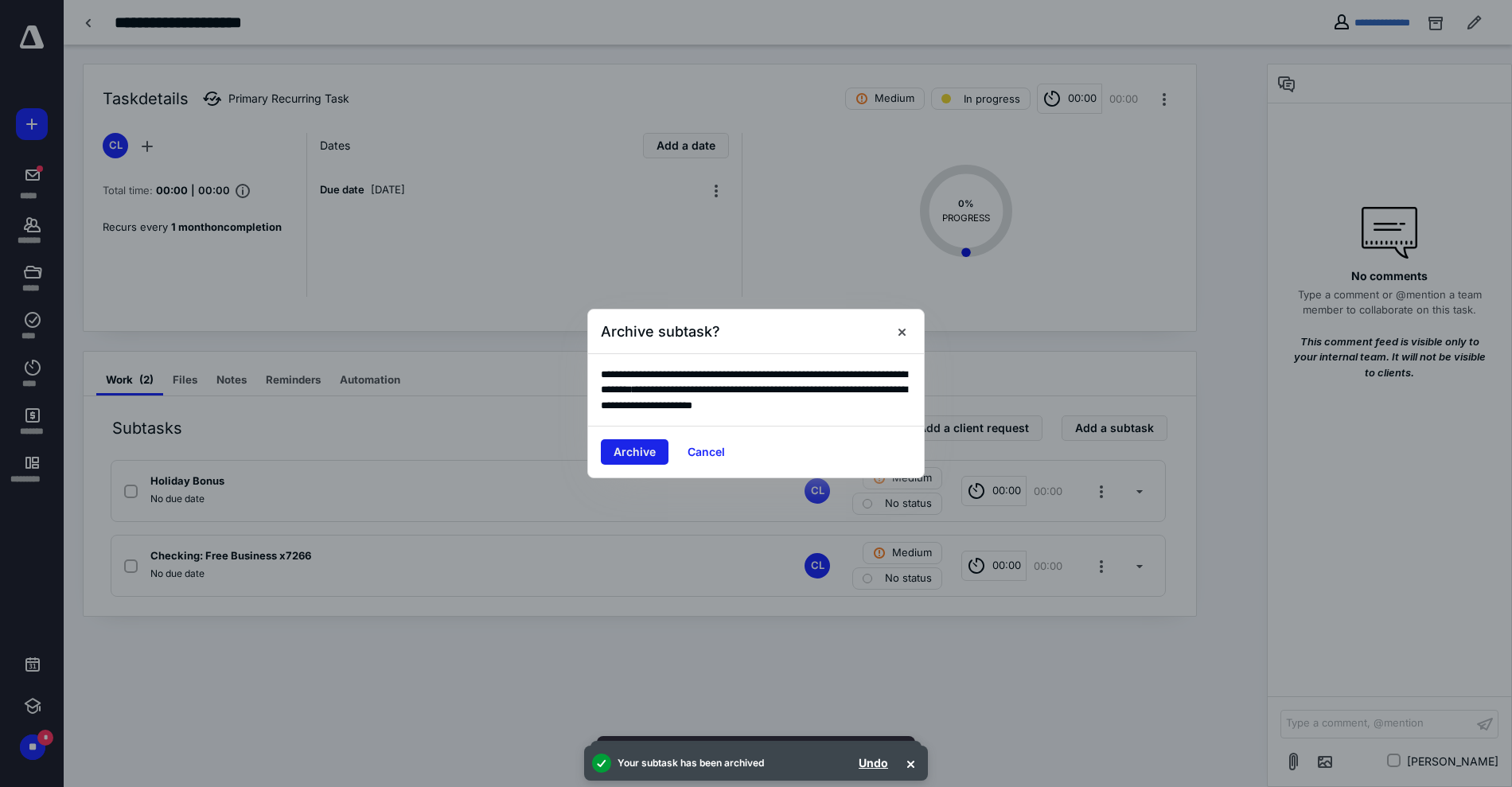 click on "Archive" at bounding box center (634, 452) 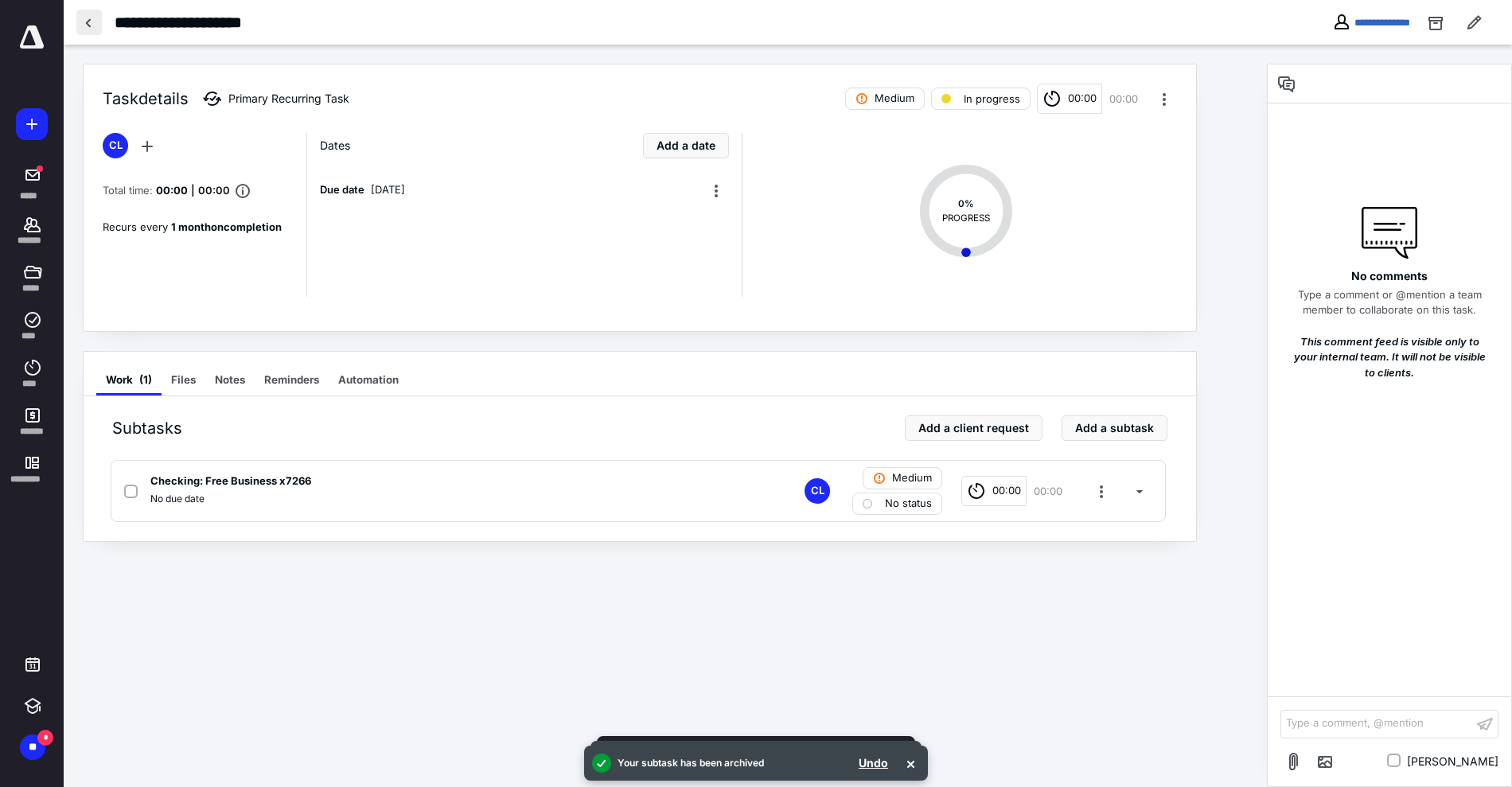 click at bounding box center (89, 22) 